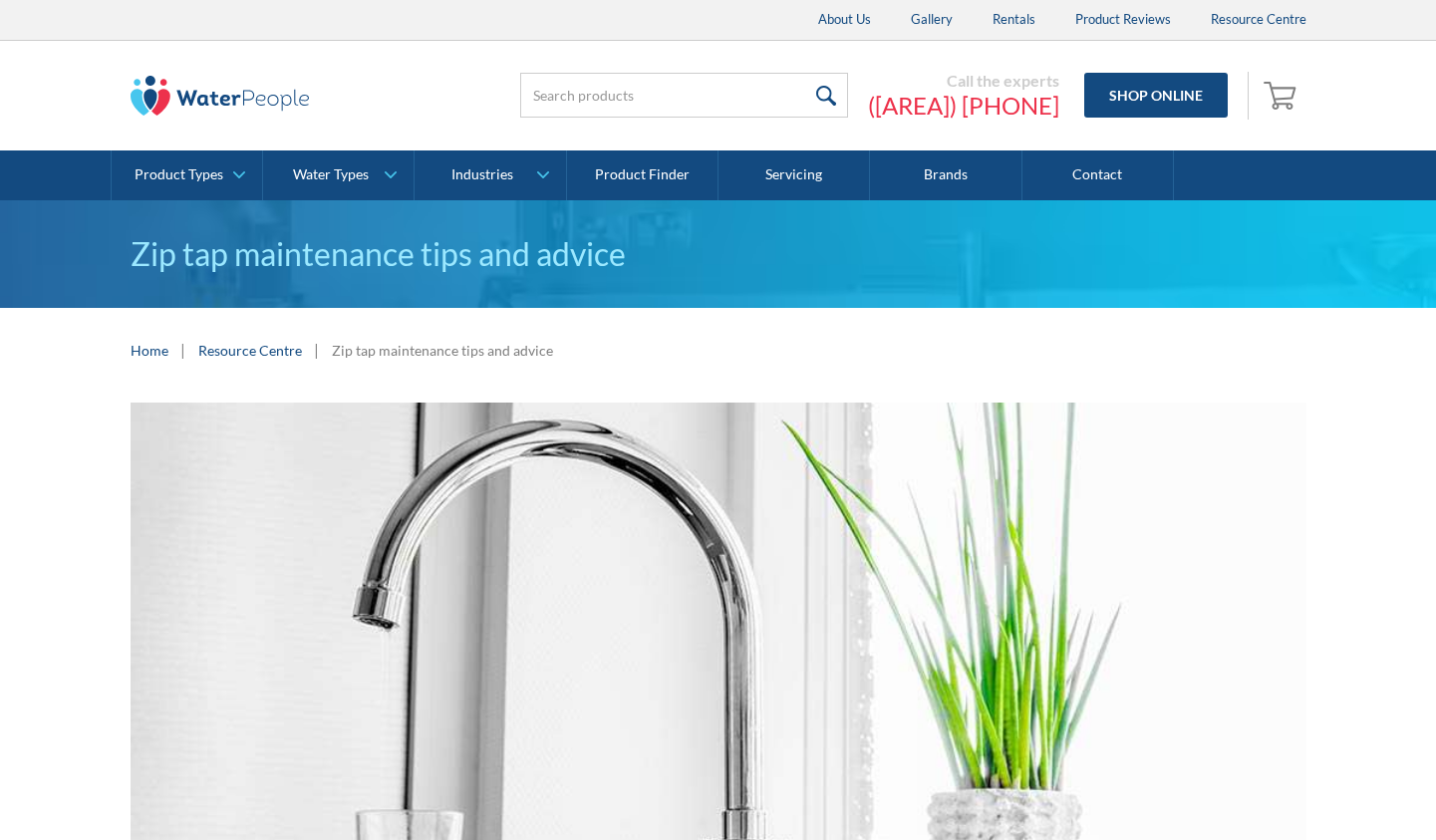 scroll, scrollTop: 399, scrollLeft: 0, axis: vertical 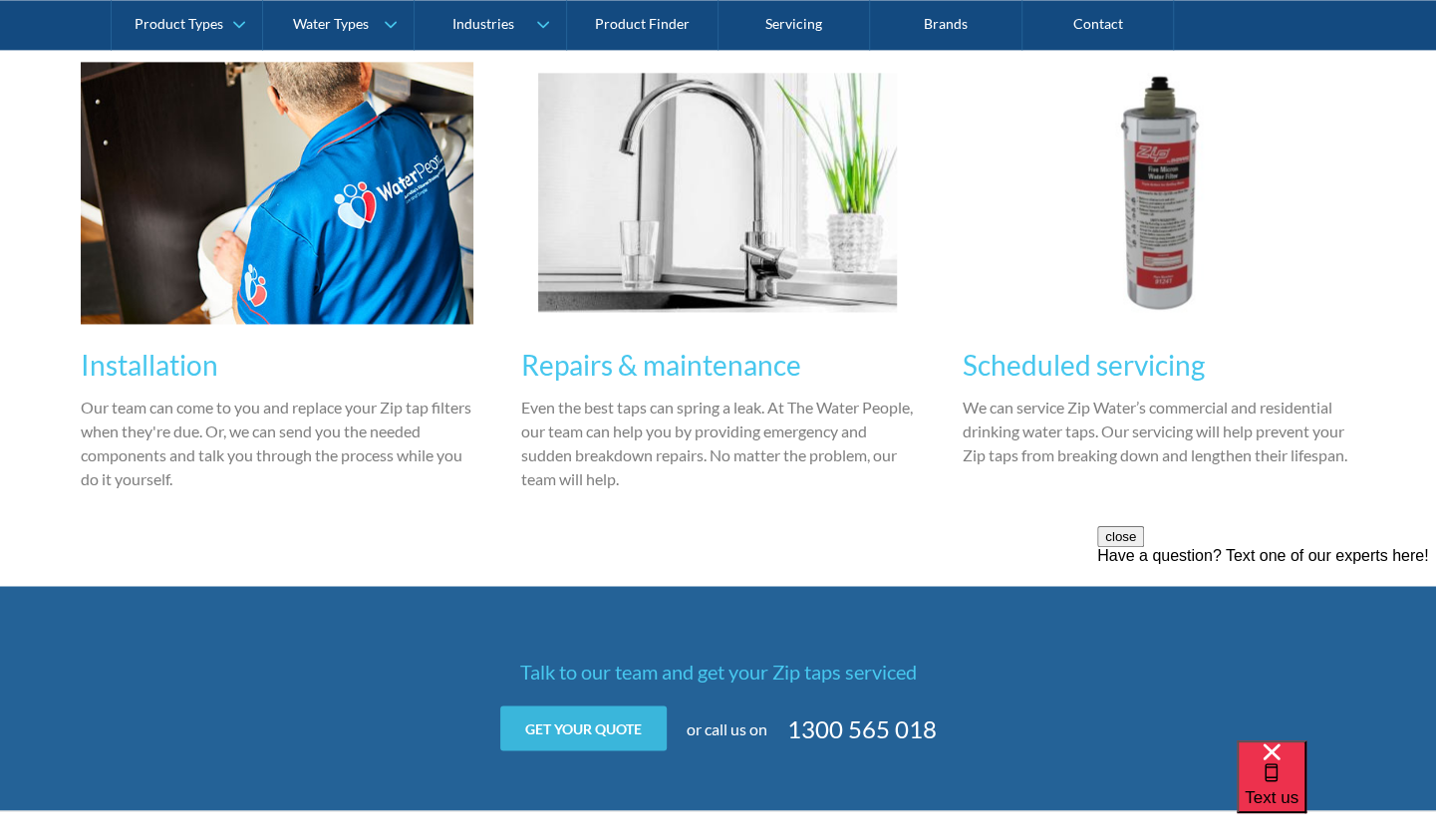 click on "Get your quote" at bounding box center [583, 727] 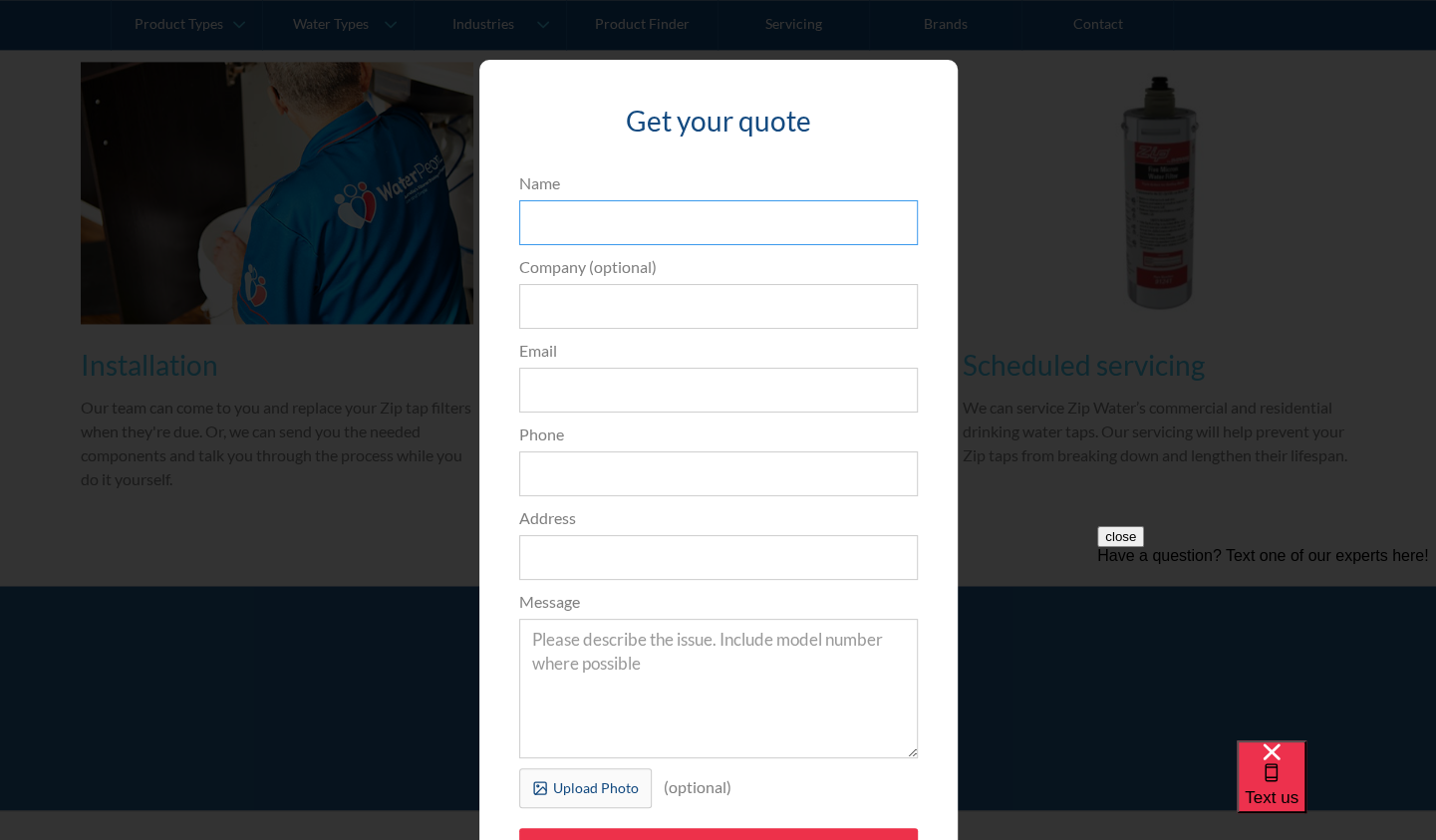 click on "Name" at bounding box center (718, 222) 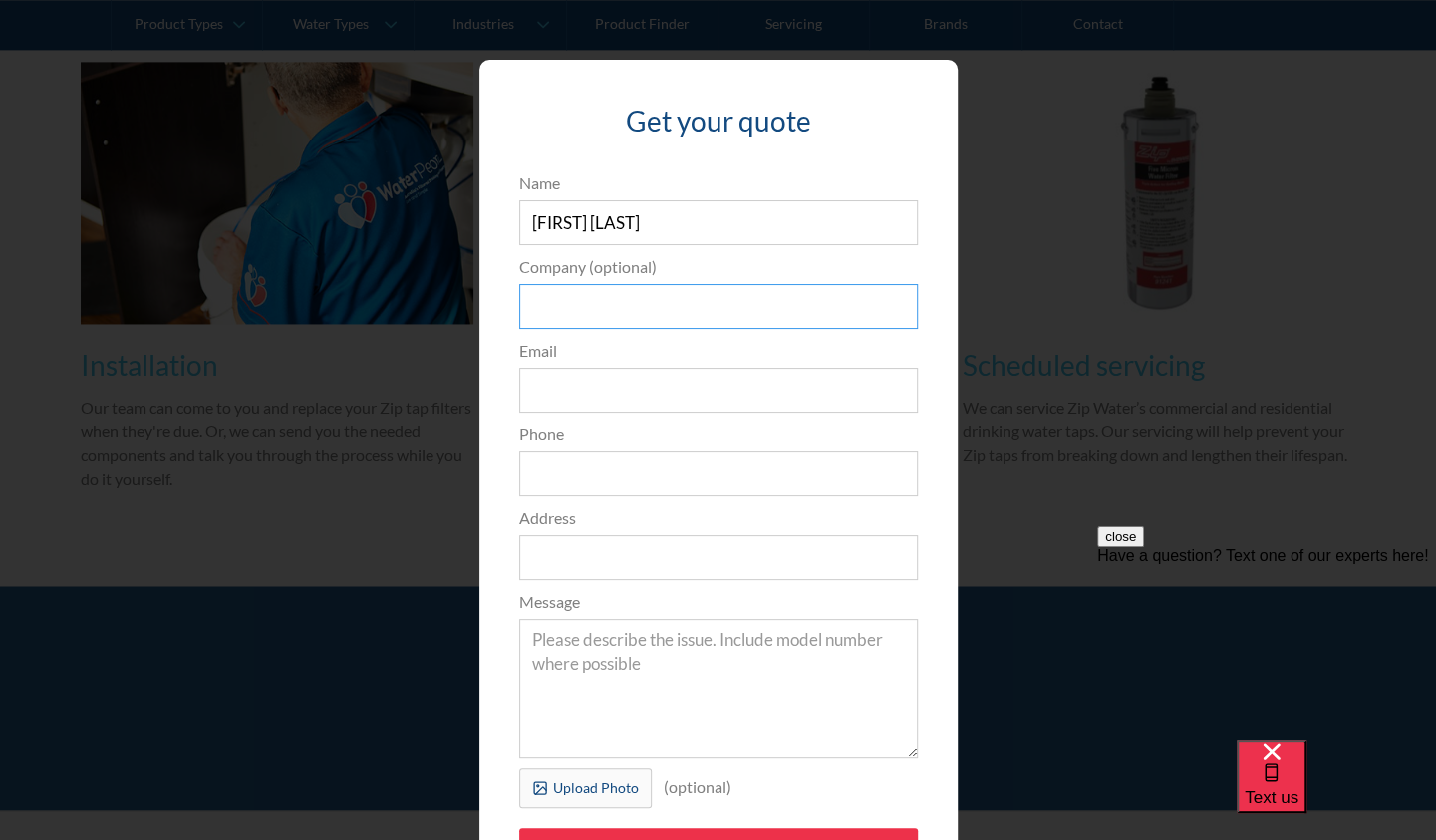 type on "AFCA" 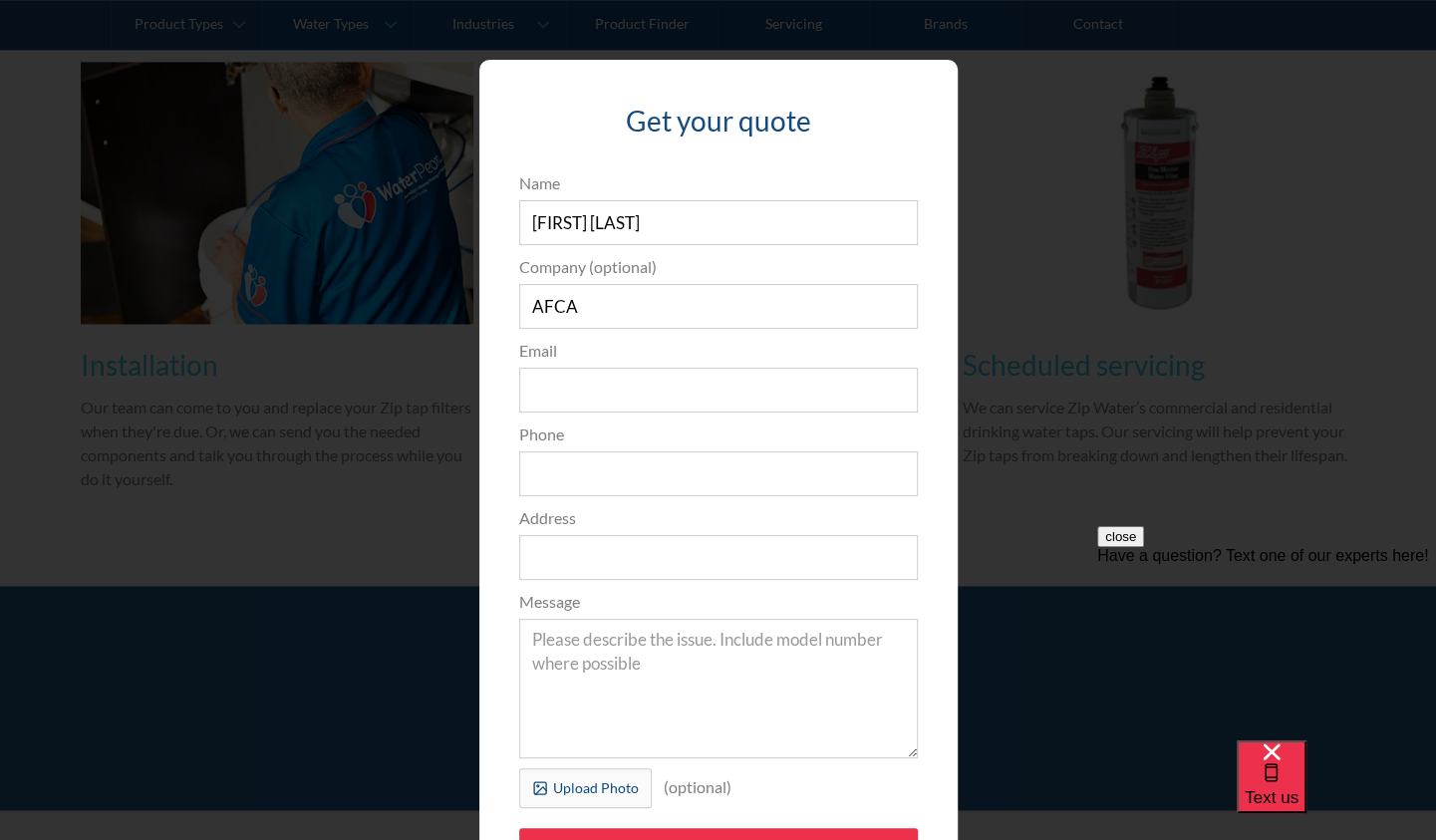 type on "[EMAIL]" 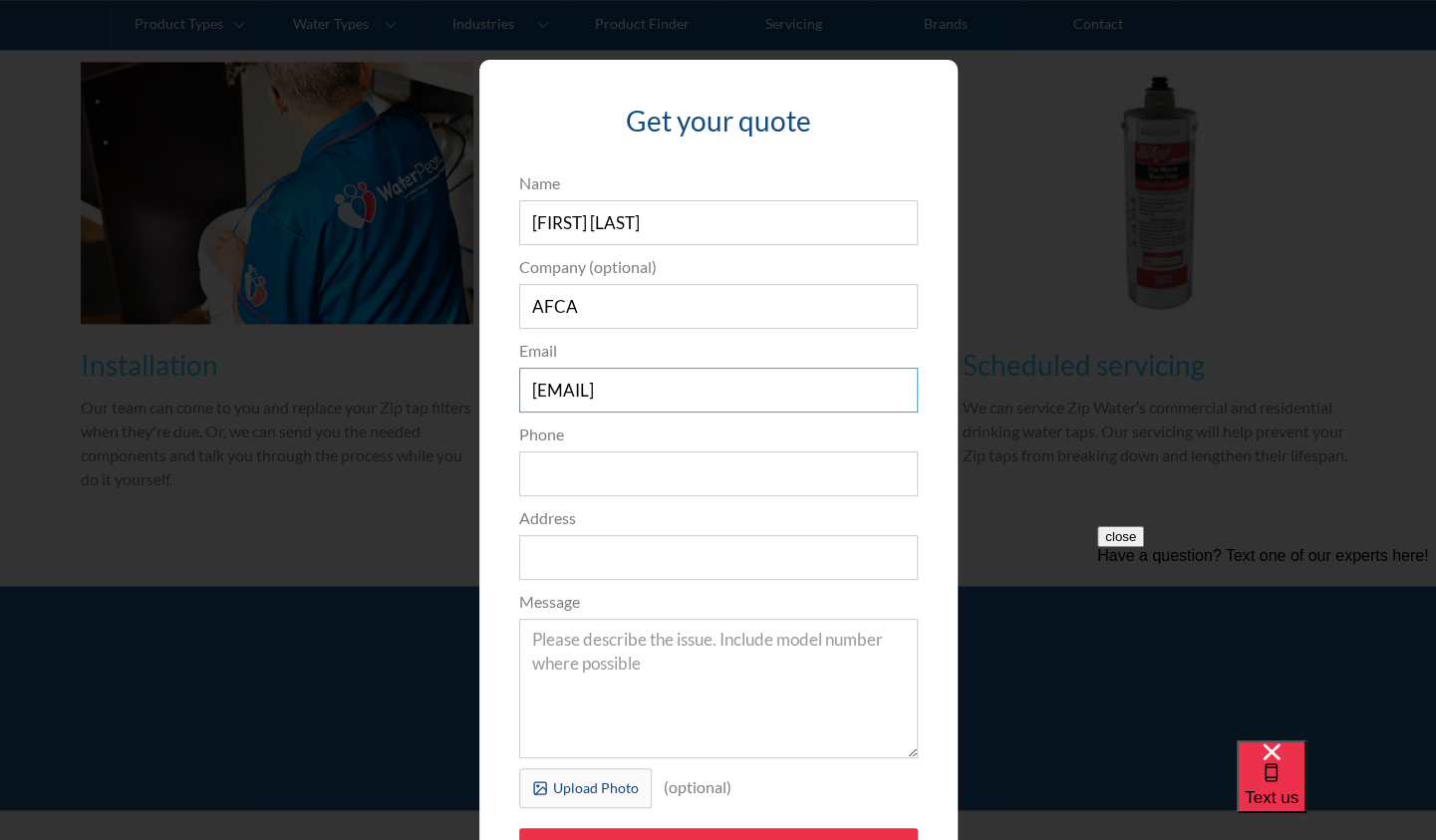type on "[PHONE]" 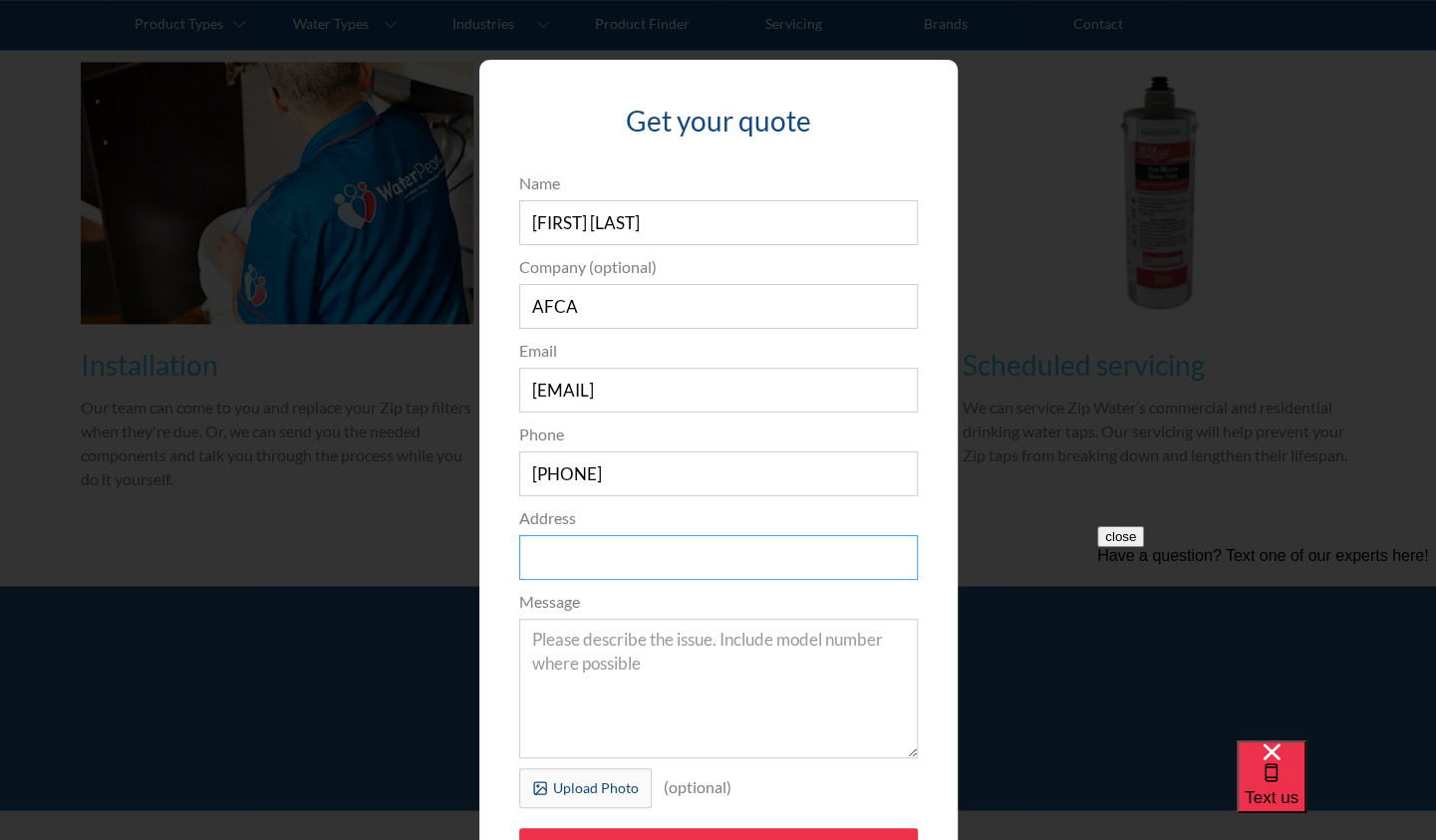 type on "[NUMBER]/[NUMBER] [STREET]" 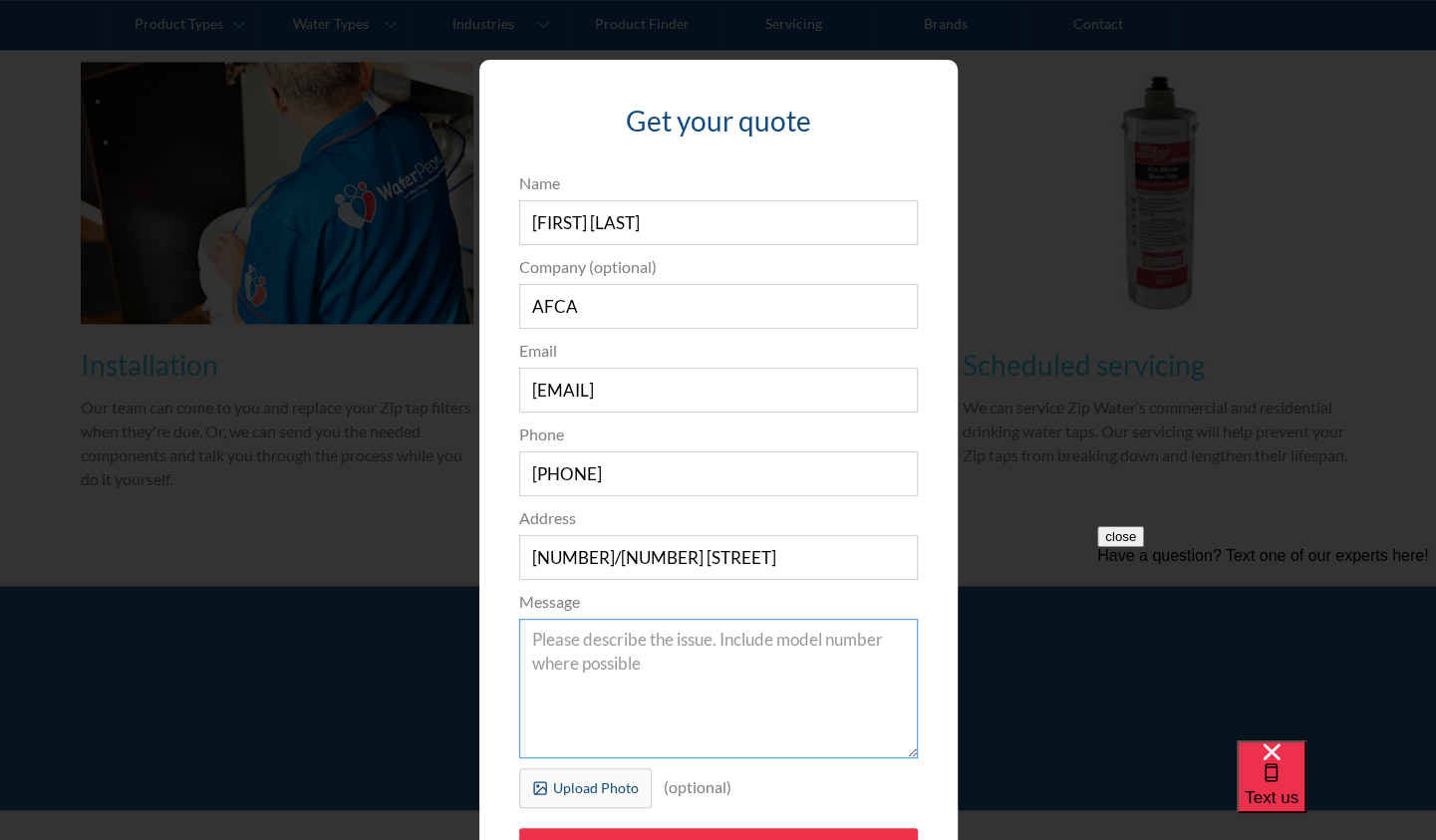 click on "Message" at bounding box center [718, 689] 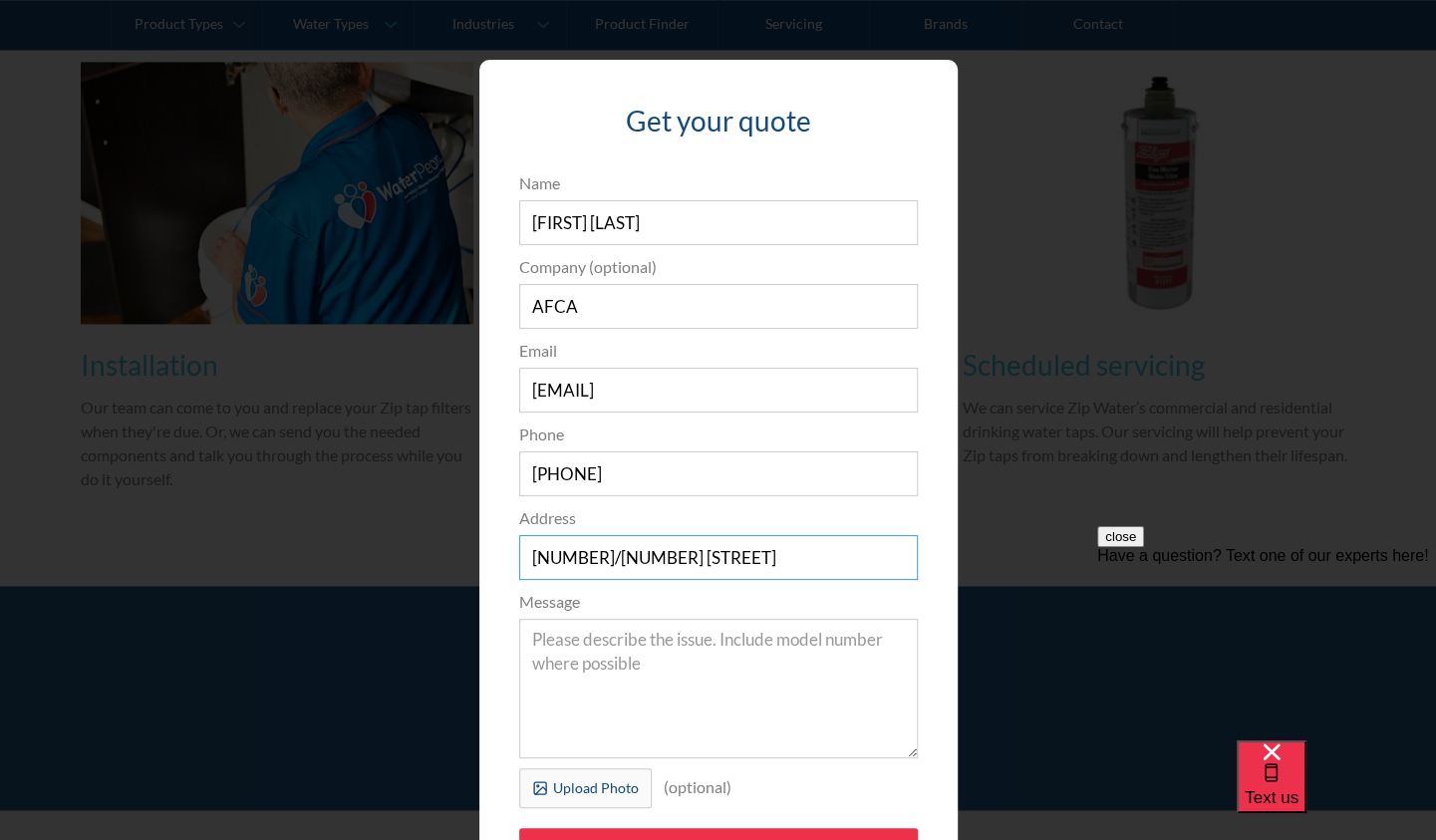 click on "[NUMBER]/[NUMBER] [STREET]" at bounding box center [718, 557] 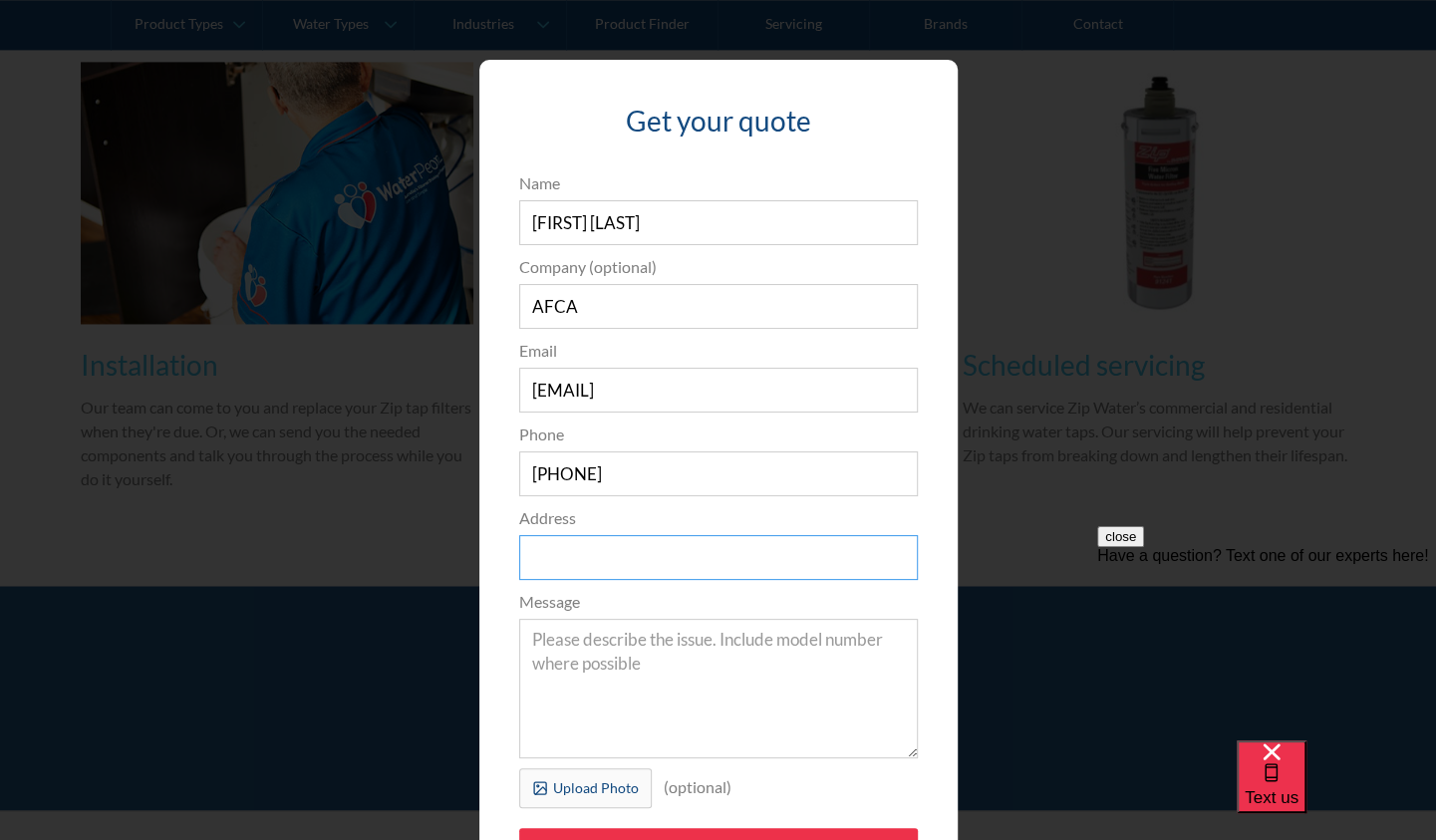 type 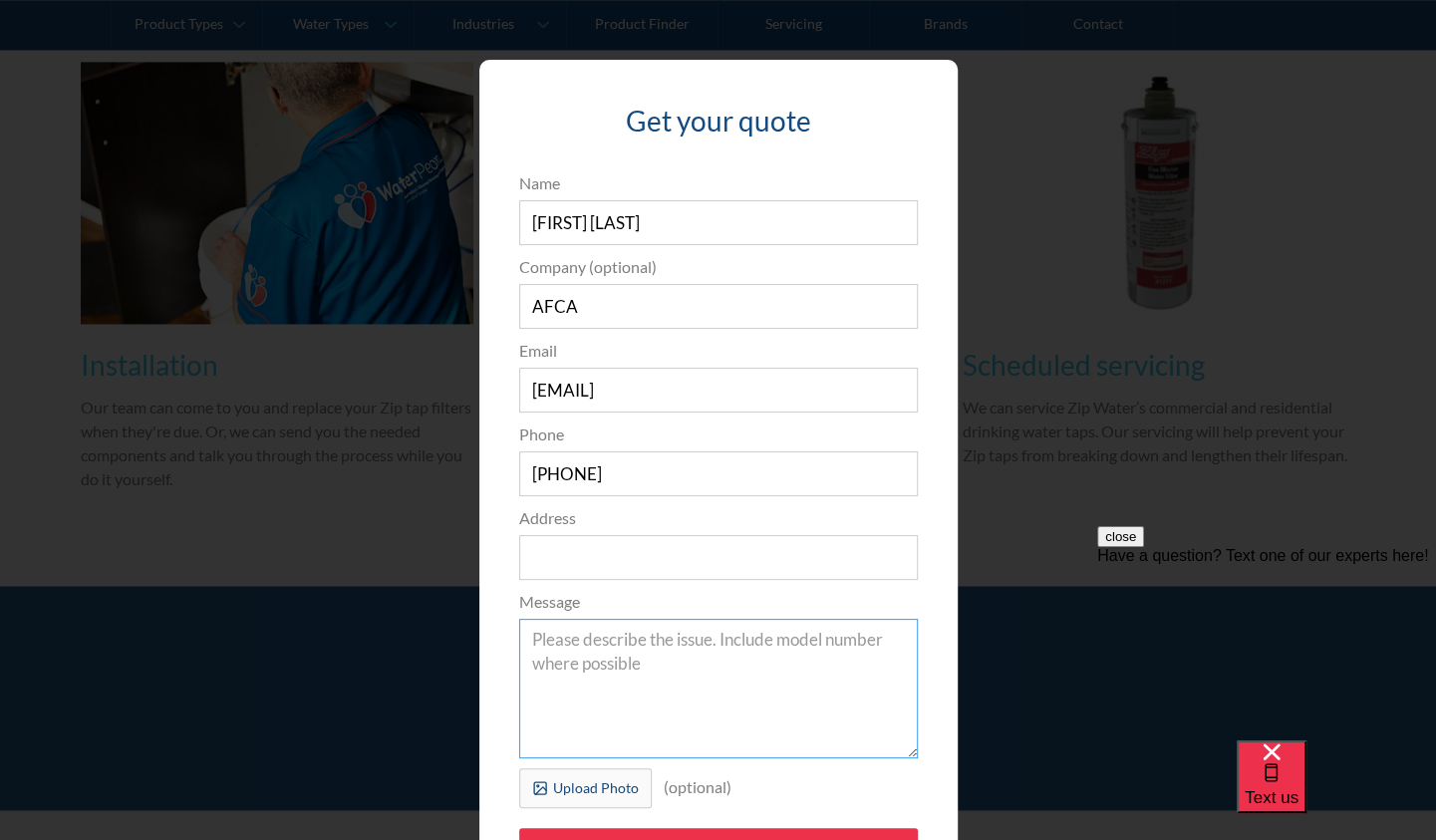 click on "Message" at bounding box center (718, 689) 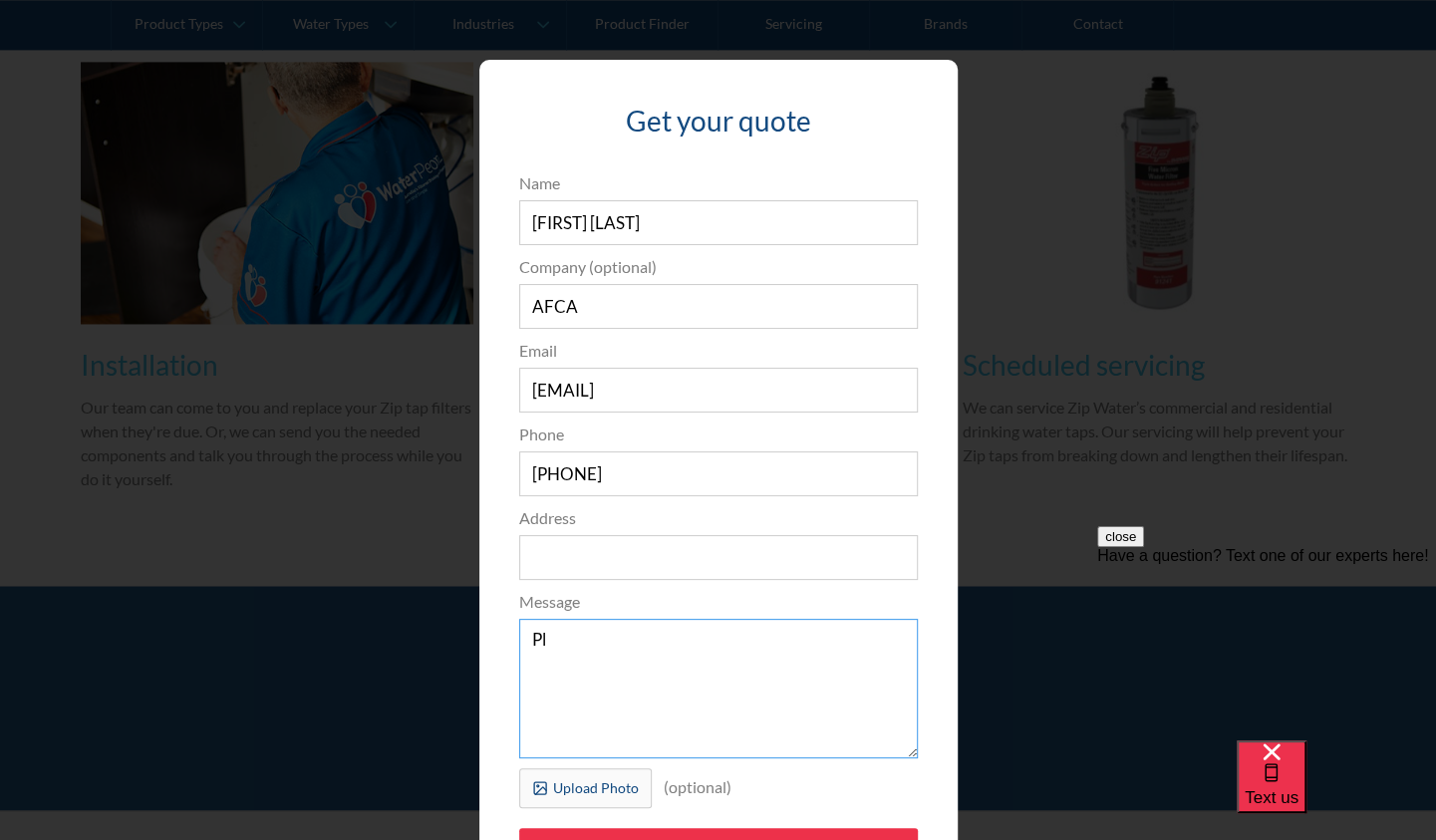 type on "P" 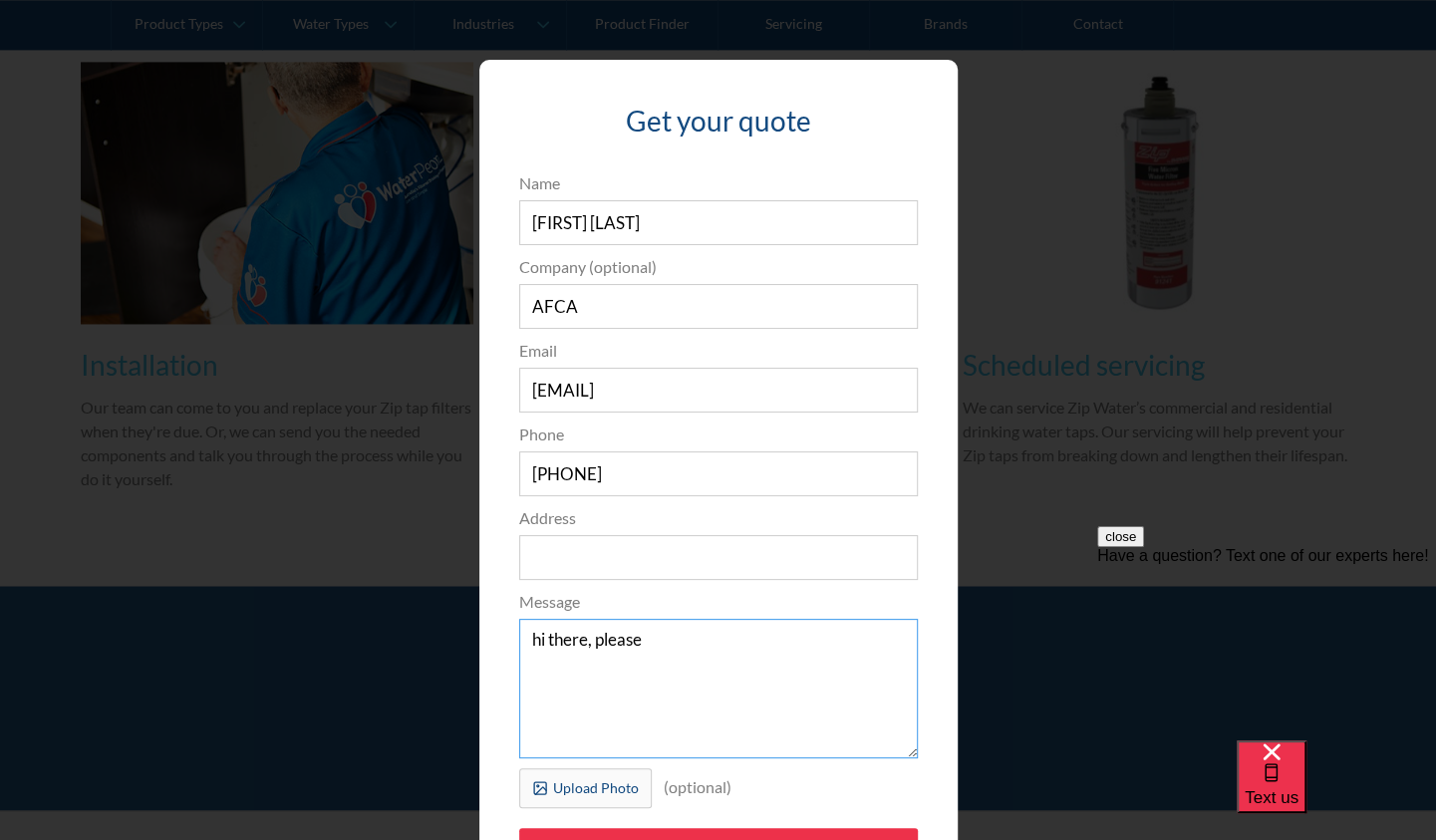 drag, startPoint x: 582, startPoint y: 639, endPoint x: 428, endPoint y: 625, distance: 154.63505 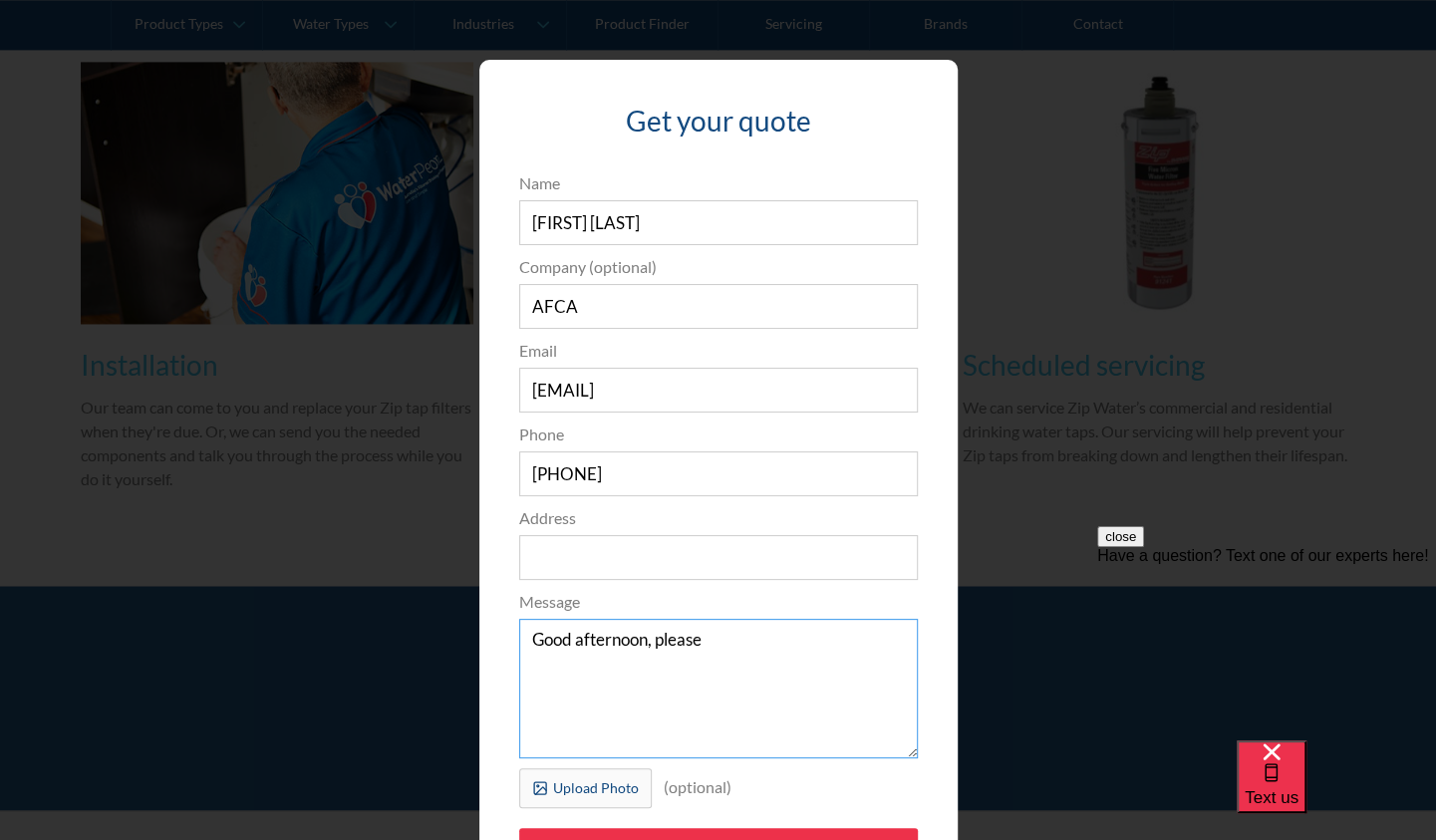 click on "Good afternoon, please" at bounding box center [718, 689] 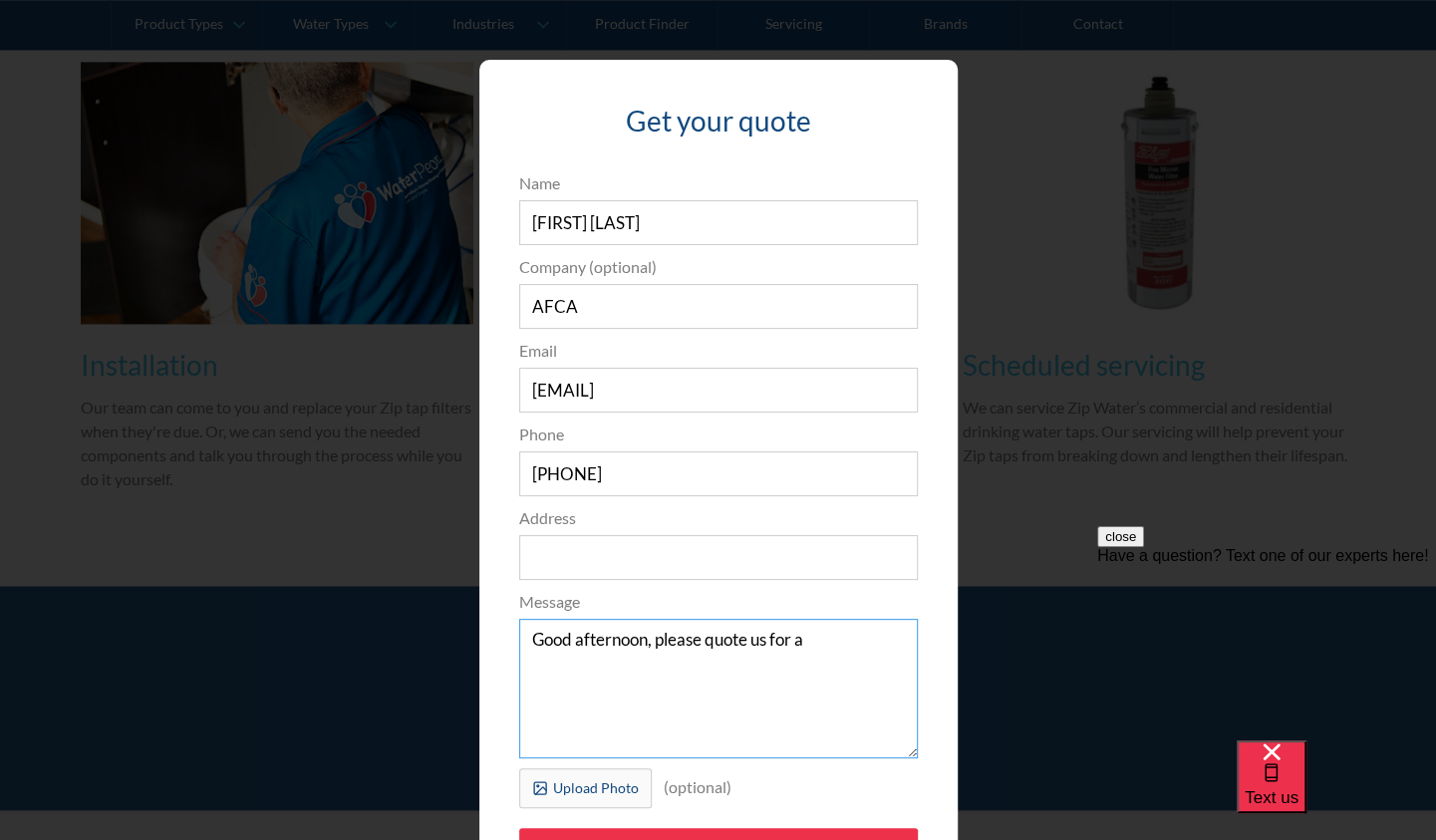 click on "Good afternoon, please quote us for a" at bounding box center [718, 689] 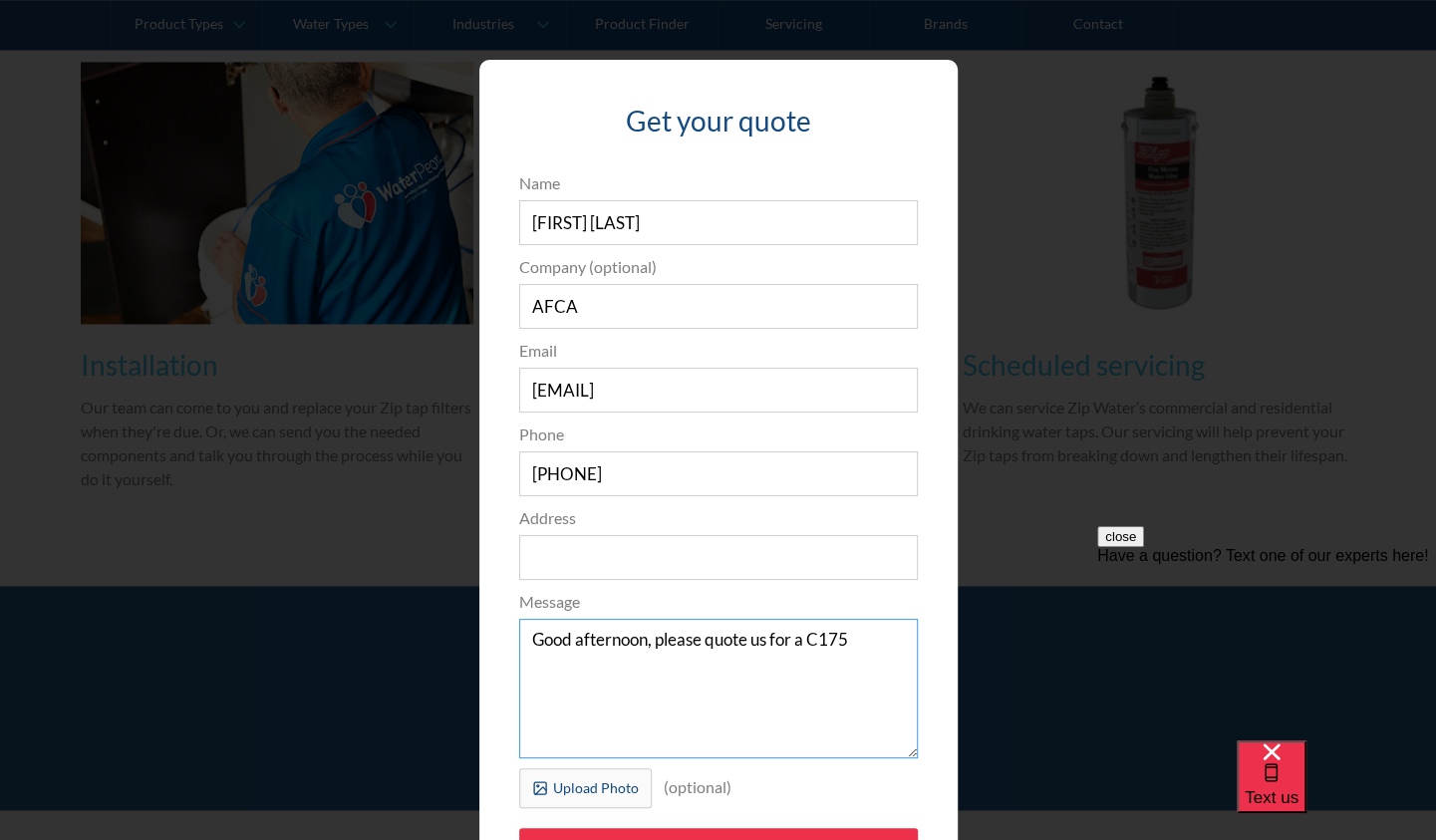 drag, startPoint x: 796, startPoint y: 638, endPoint x: 824, endPoint y: 642, distance: 28.284271 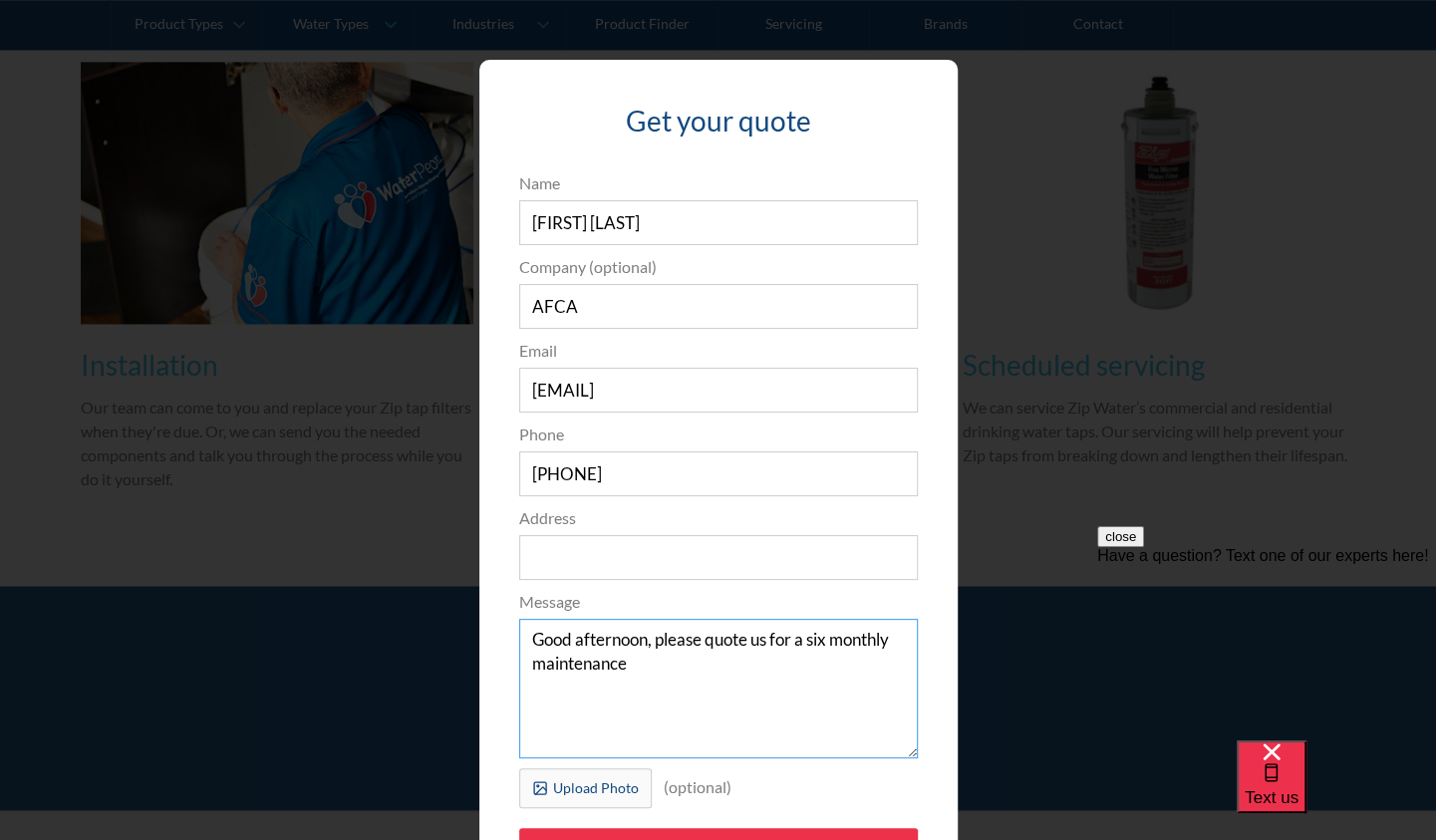 drag, startPoint x: 719, startPoint y: 678, endPoint x: 701, endPoint y: 678, distance: 18 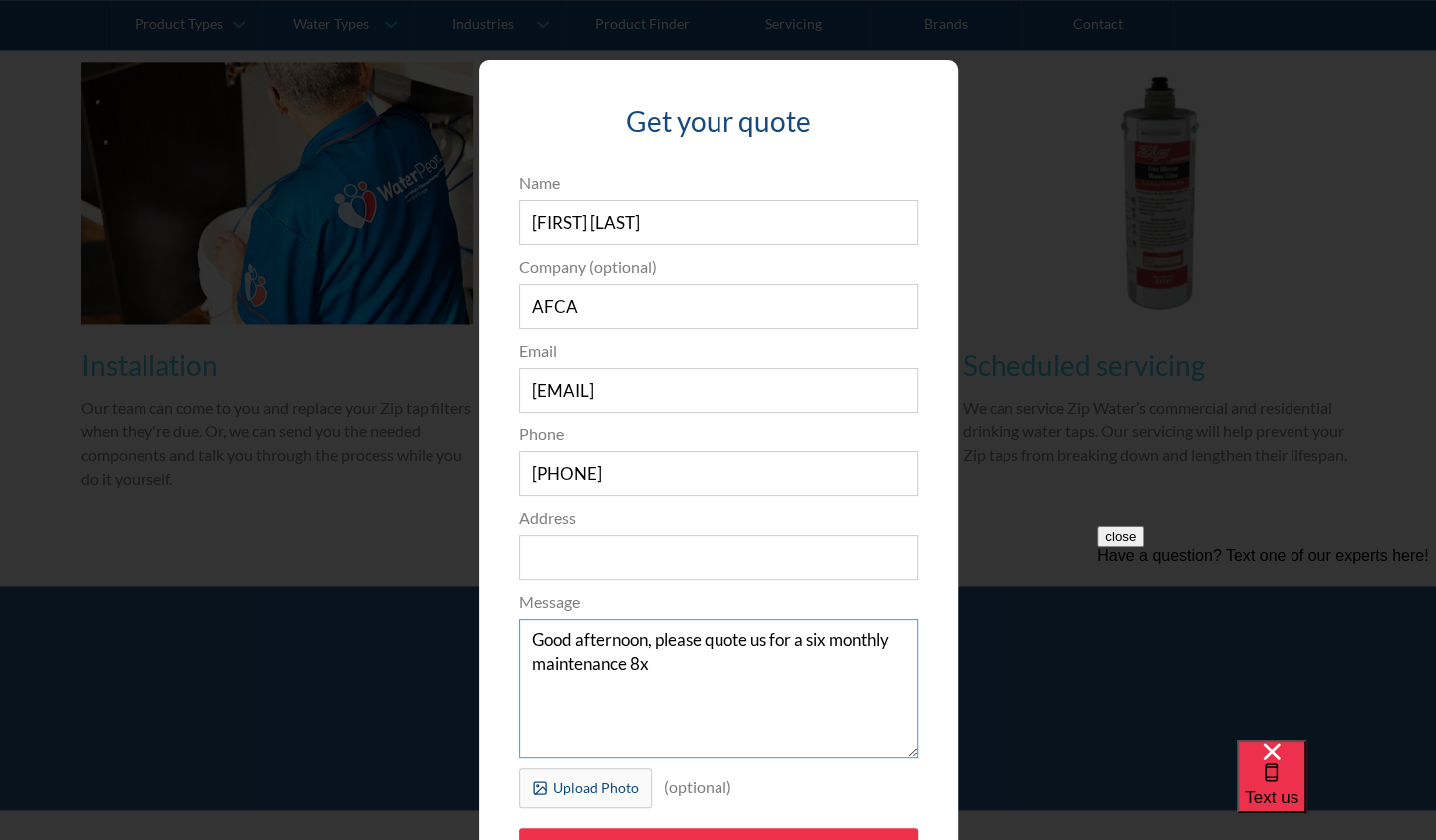 paste on "C175" 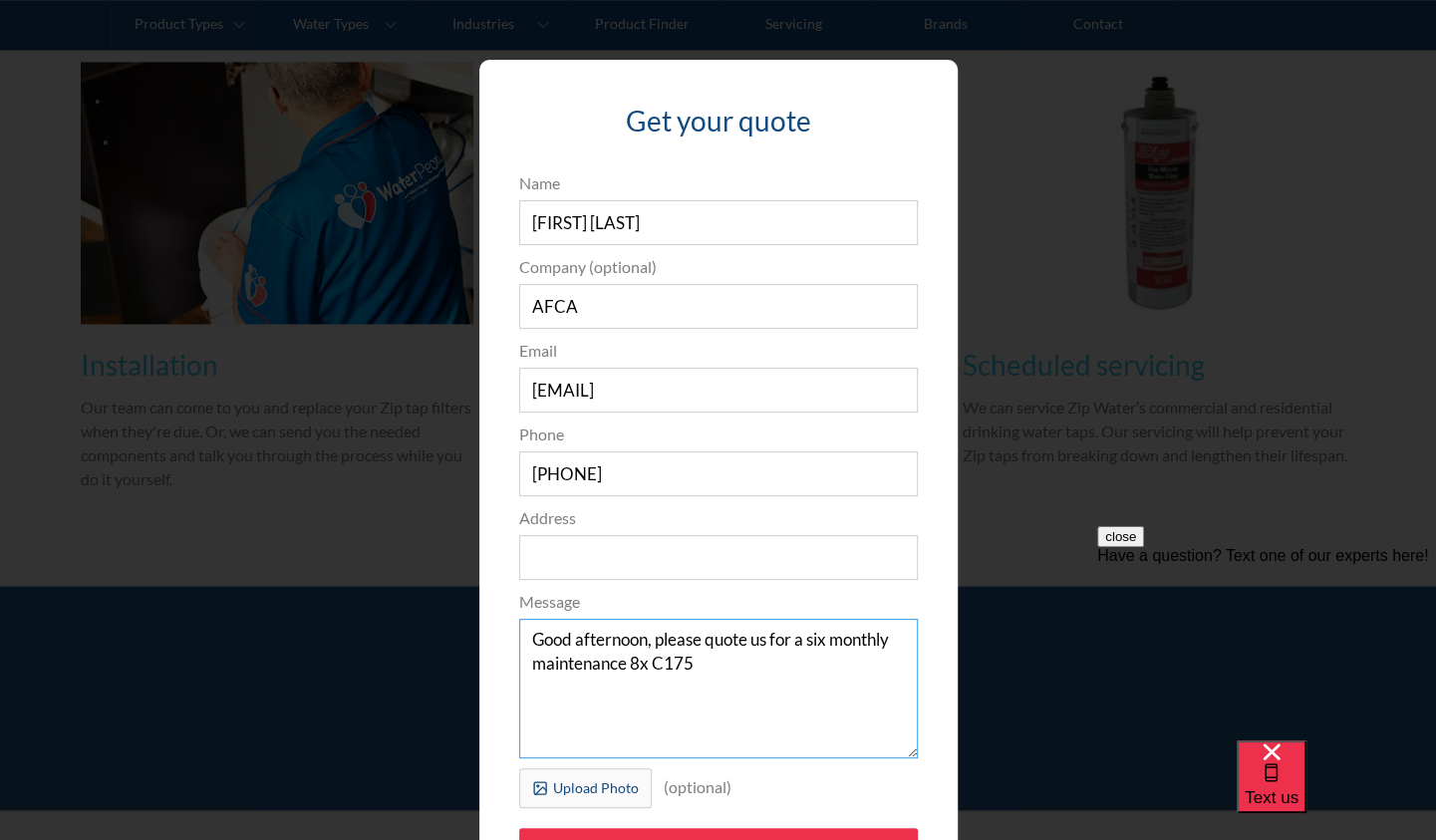 click on "Good afternoon, please quote us for a six monthly maintenance 8x C175" at bounding box center (718, 689) 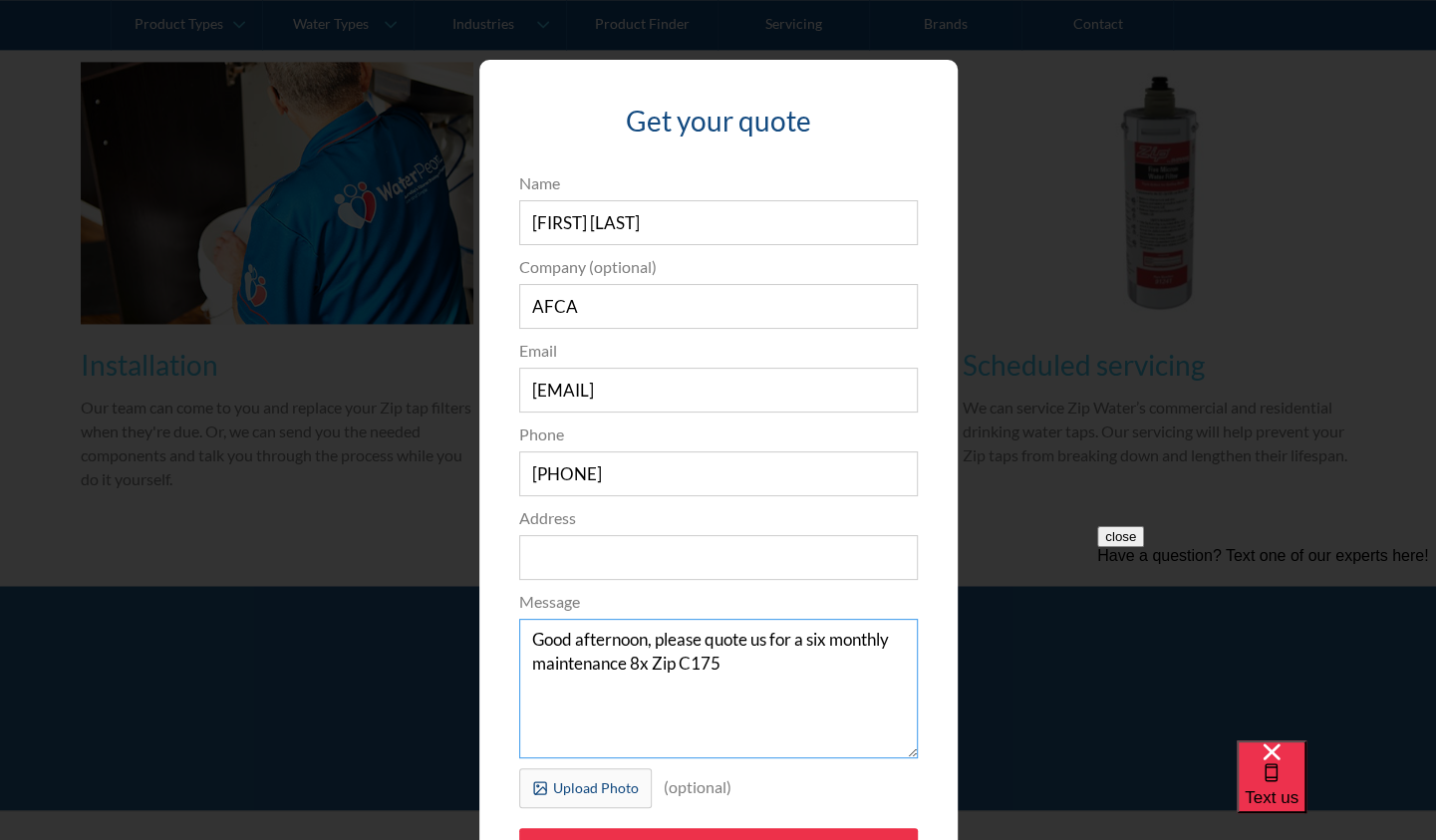 click on "Good afternoon, please quote us for a six monthly maintenance 8x Zip C175" at bounding box center [718, 689] 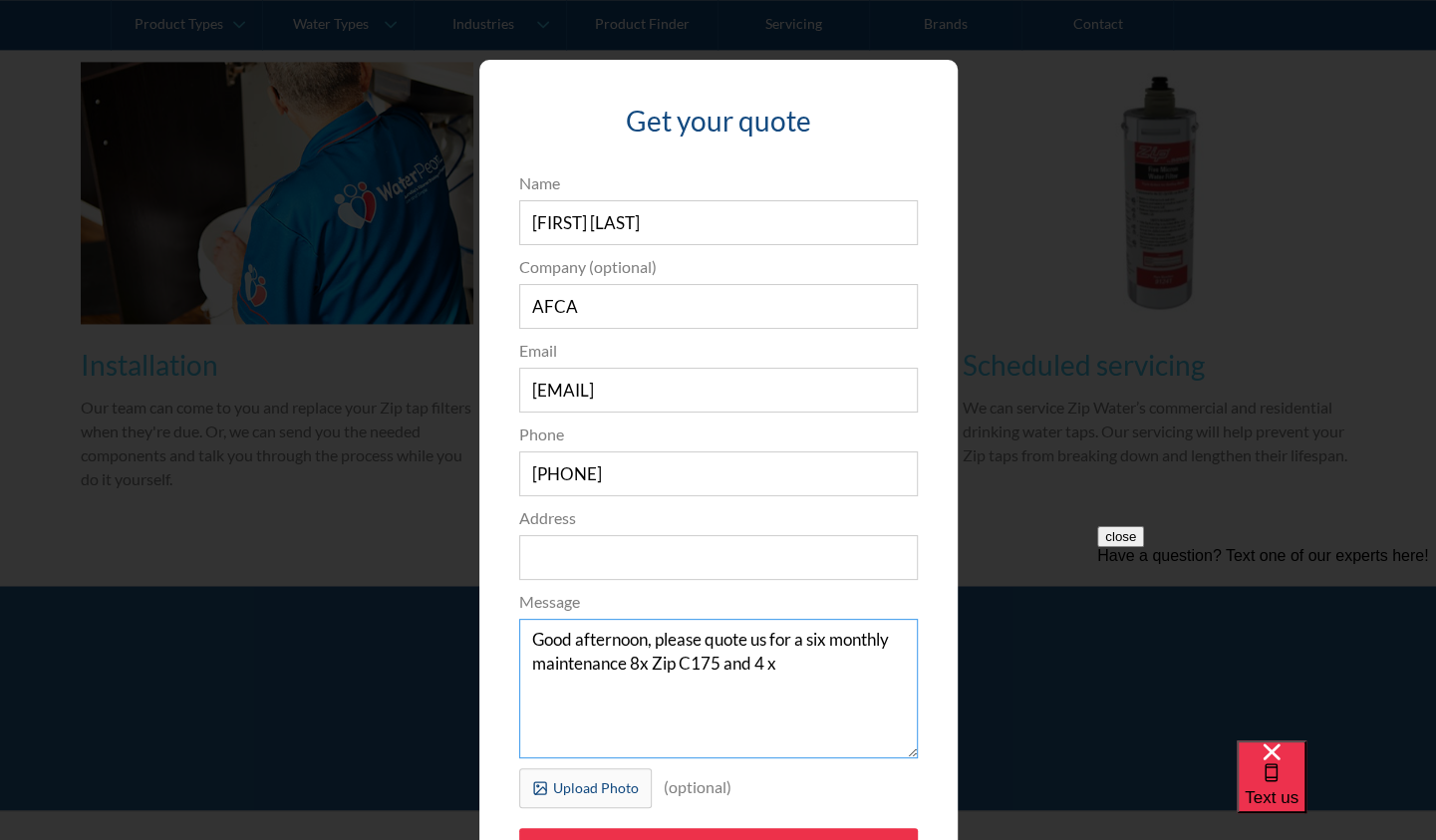 click on "Good afternoon, please quote us for a six monthly maintenance 8x Zip C175 and 4 x" at bounding box center (718, 689) 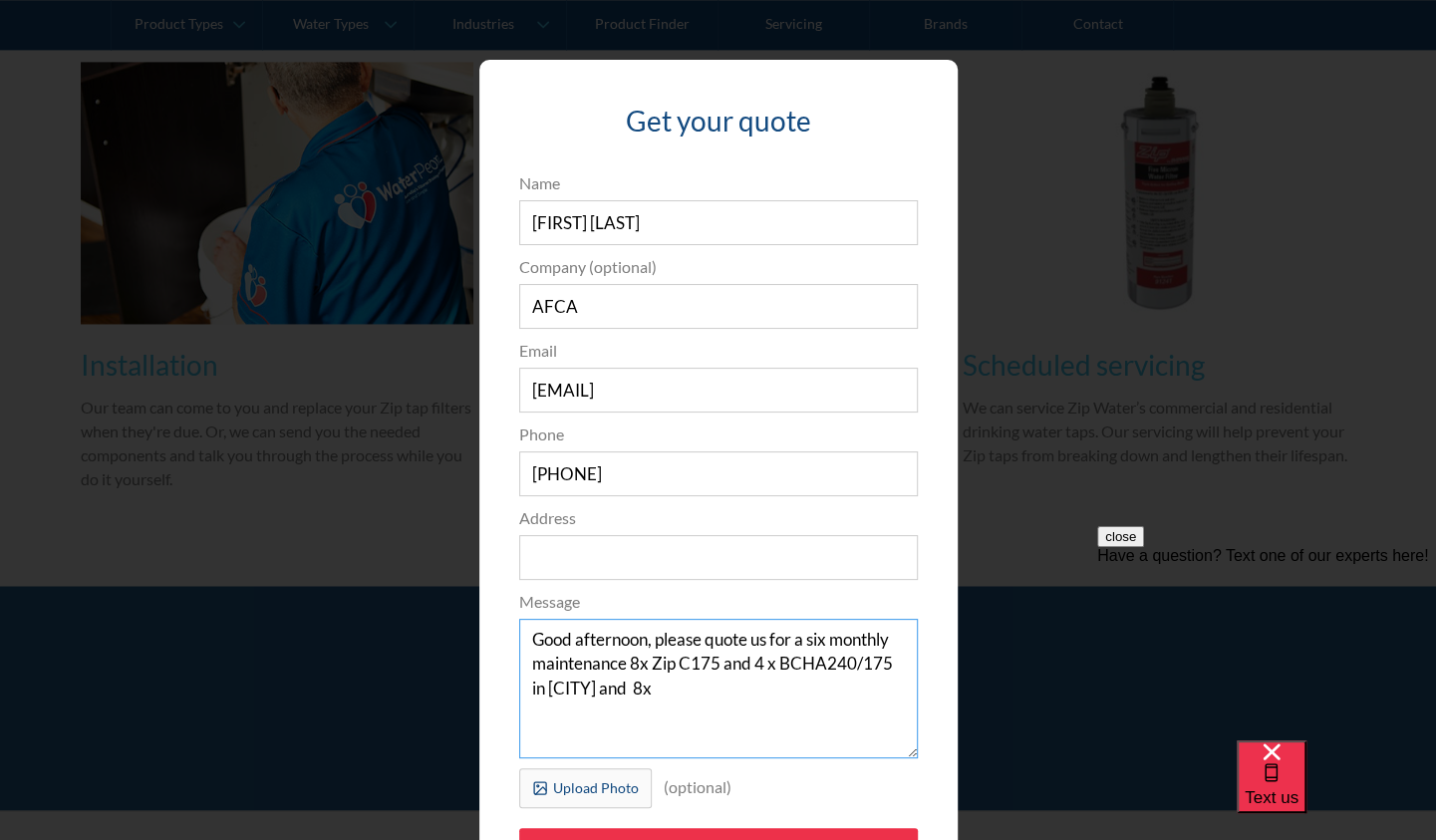 click on "Good afternoon, please quote us for a six monthly maintenance 8x Zip C175 and 4 x BCHA240/175 in [CITY] and  8x" at bounding box center (718, 689) 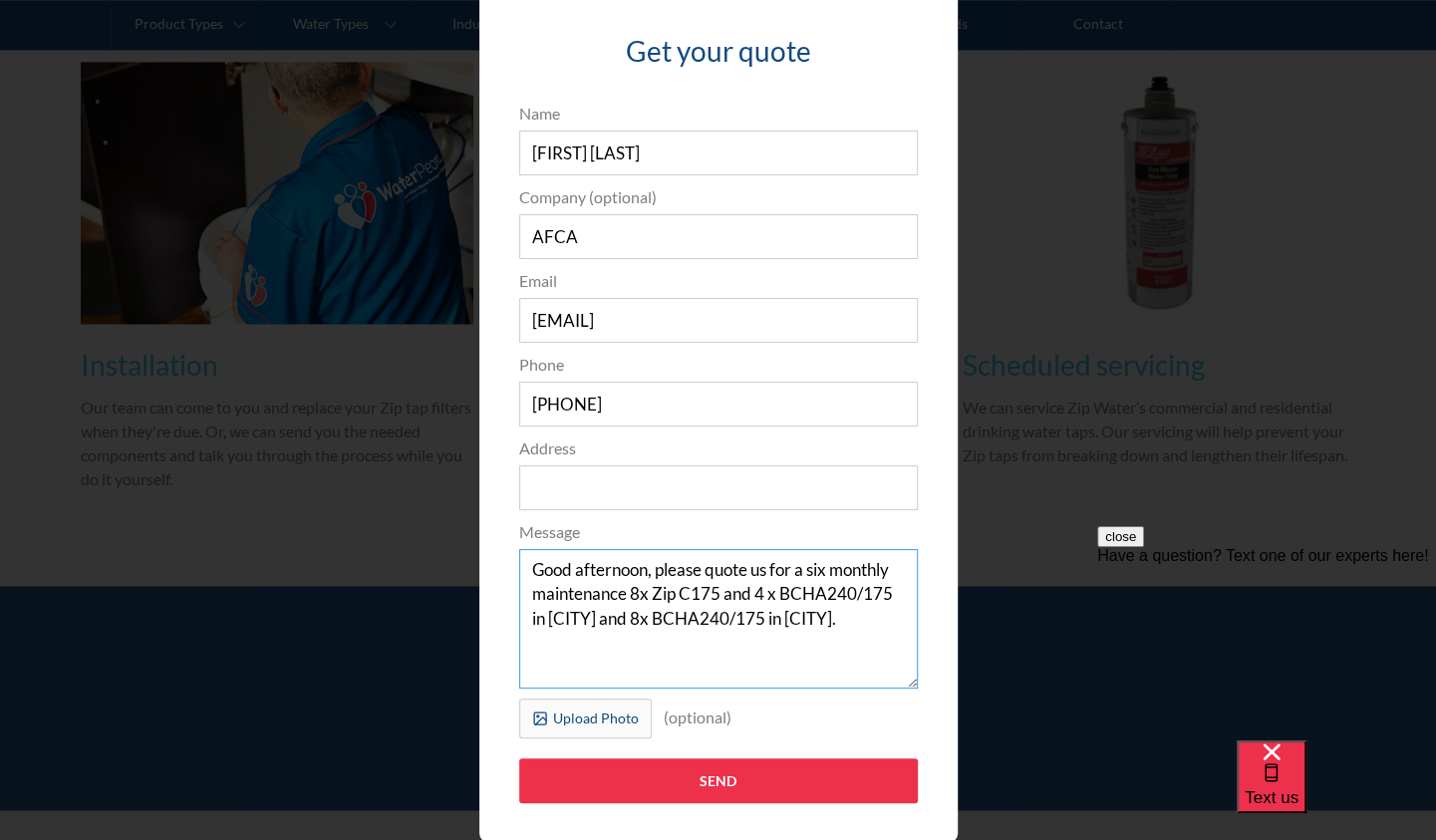 scroll, scrollTop: 132, scrollLeft: 0, axis: vertical 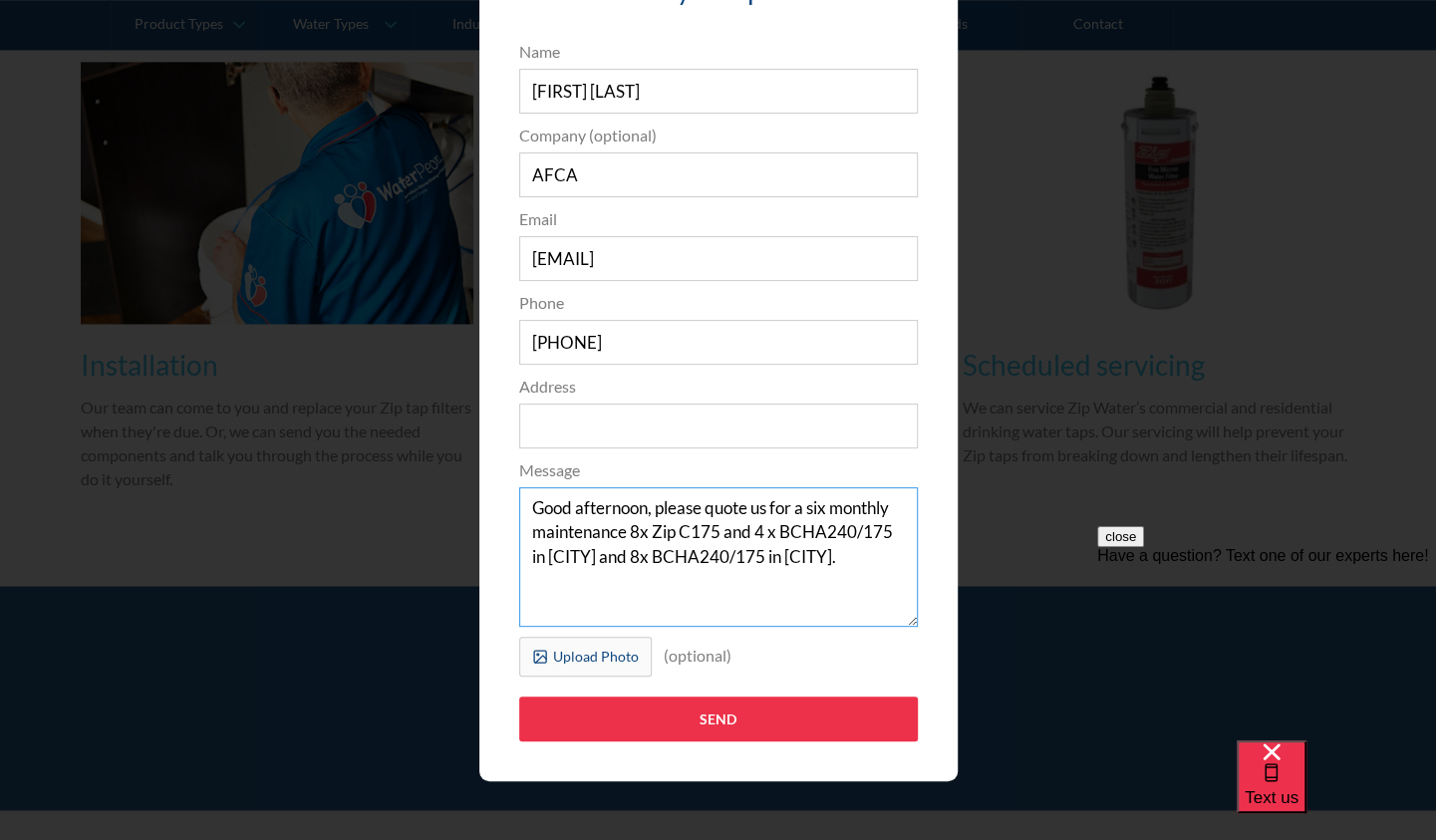 click on "Good afternoon, please quote us for a six monthly maintenance 8x Zip C175 and 4 x BCHA240/175 in [CITY] and 8x BCHA240/175 in [CITY]." at bounding box center (718, 557) 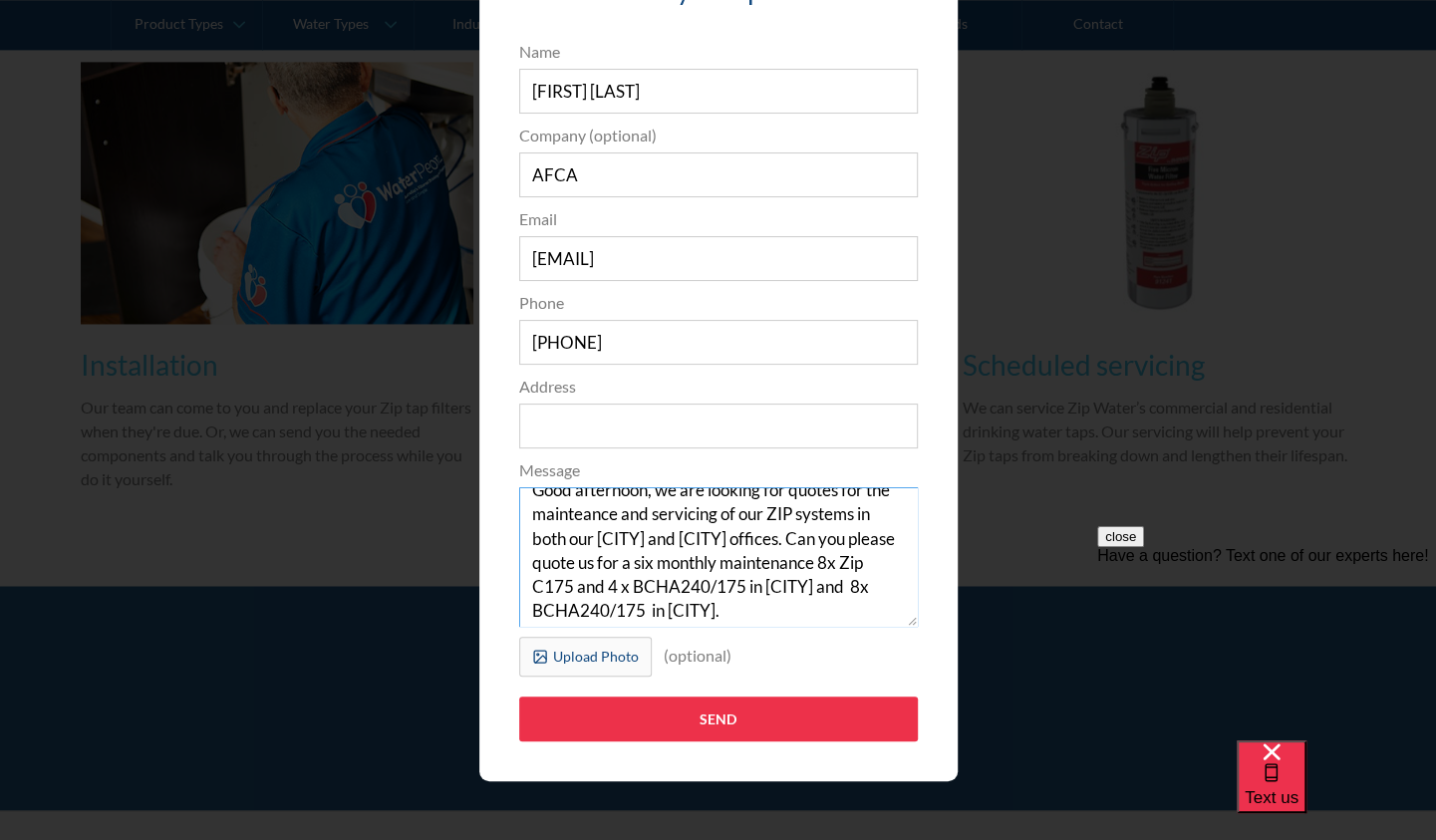 scroll, scrollTop: 46, scrollLeft: 0, axis: vertical 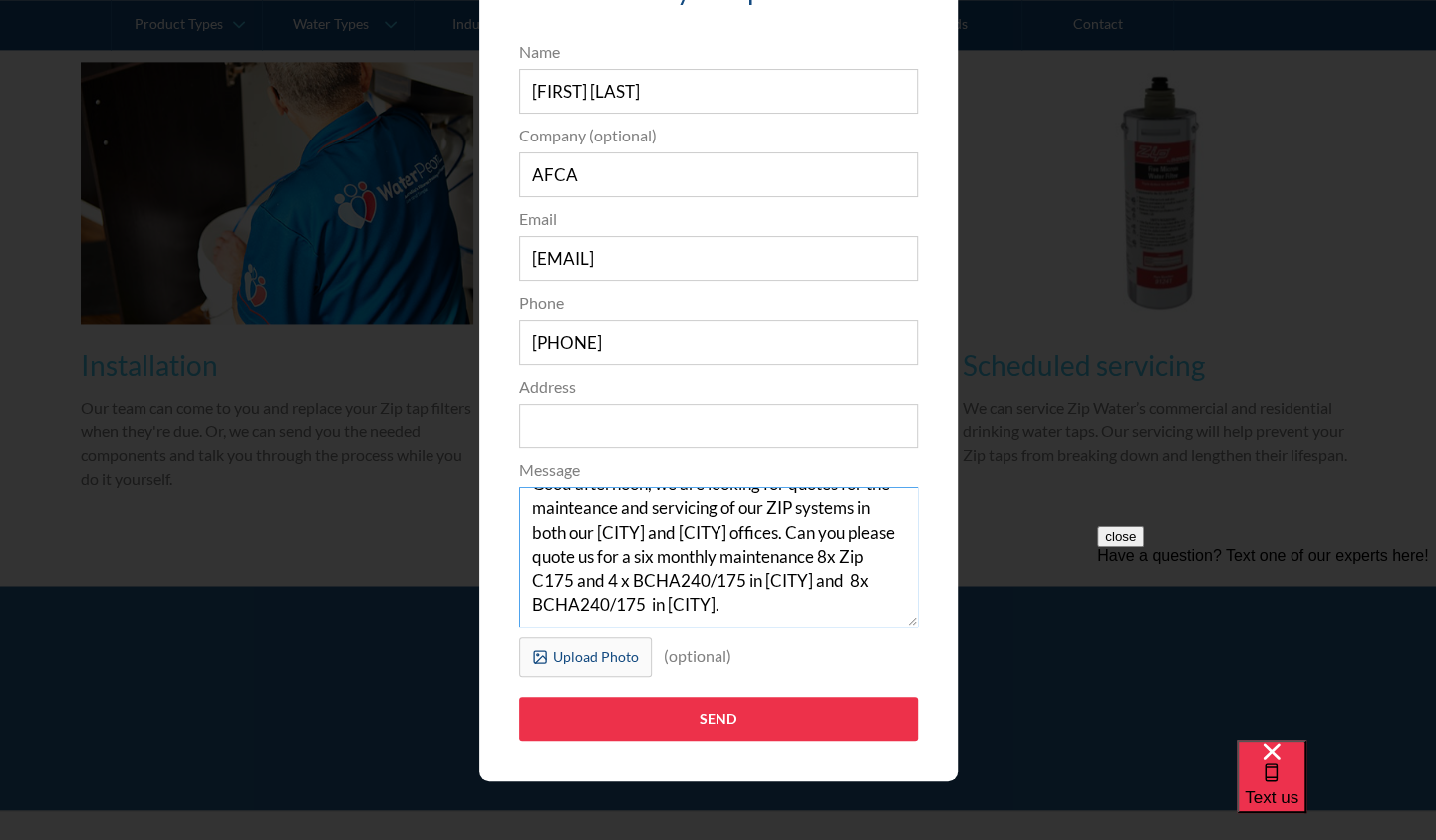 click on "Good afternoon, we are looking for quotes for the mainteance and servicing of our ZIP systems in both our [CITY] and [CITY] offices. Can you please quote us for a six monthly maintenance 8x Zip C175 and 4 x BCHA240/175 in [CITY] and  8x  BCHA240/175  in [CITY]." at bounding box center (718, 557) 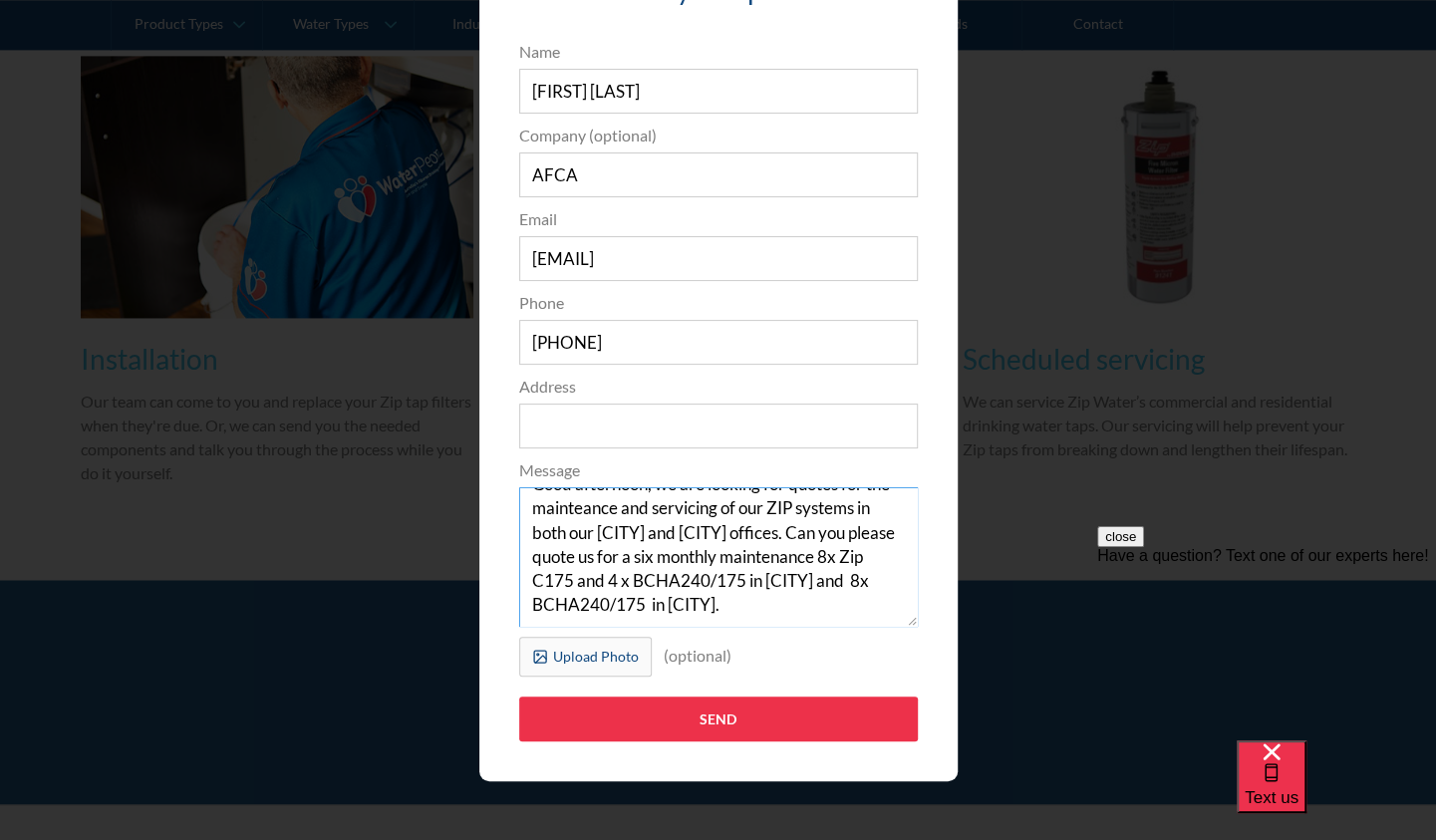 scroll, scrollTop: 1594, scrollLeft: 0, axis: vertical 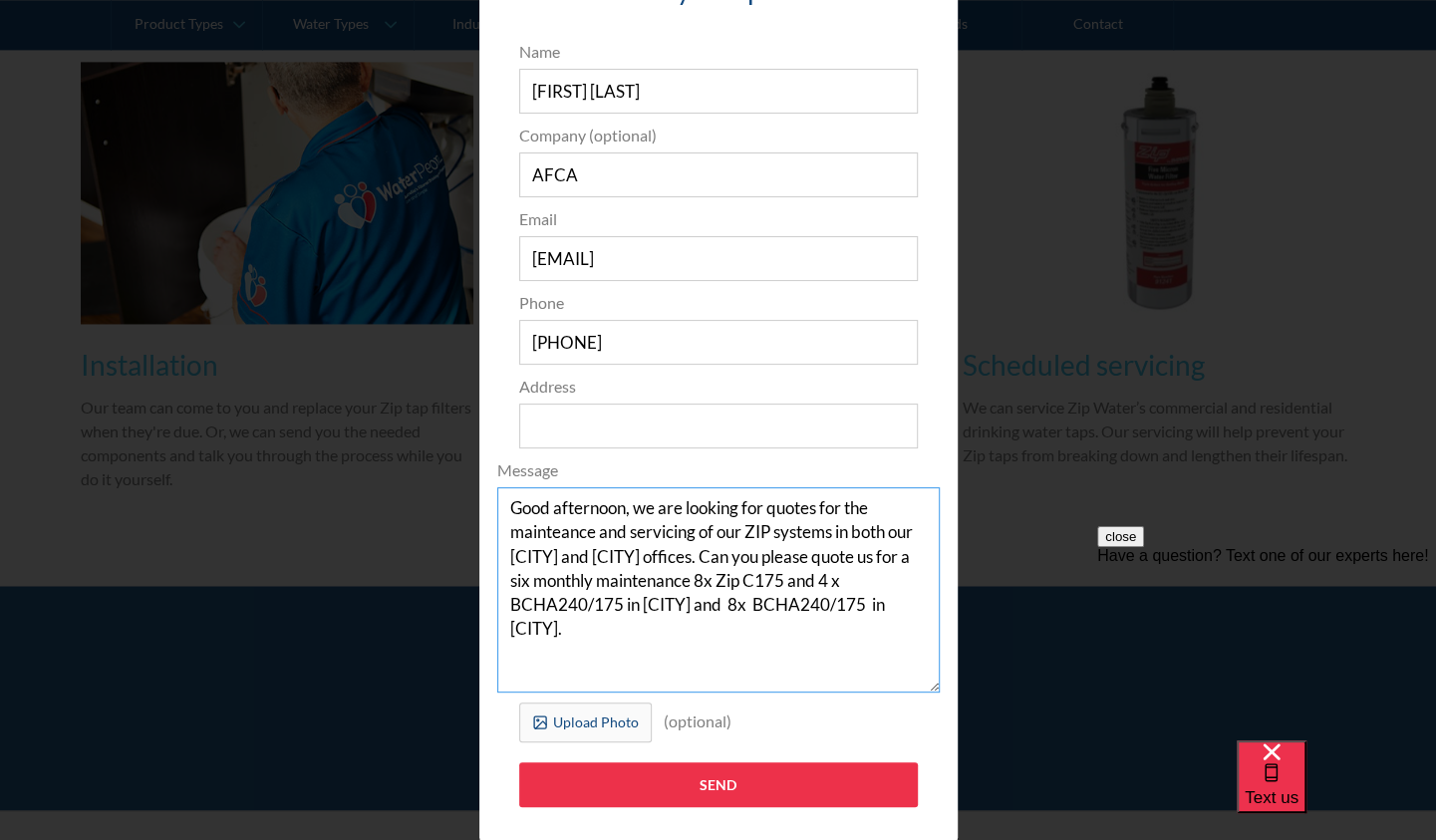 drag, startPoint x: 907, startPoint y: 622, endPoint x: 919, endPoint y: 665, distance: 44.64303 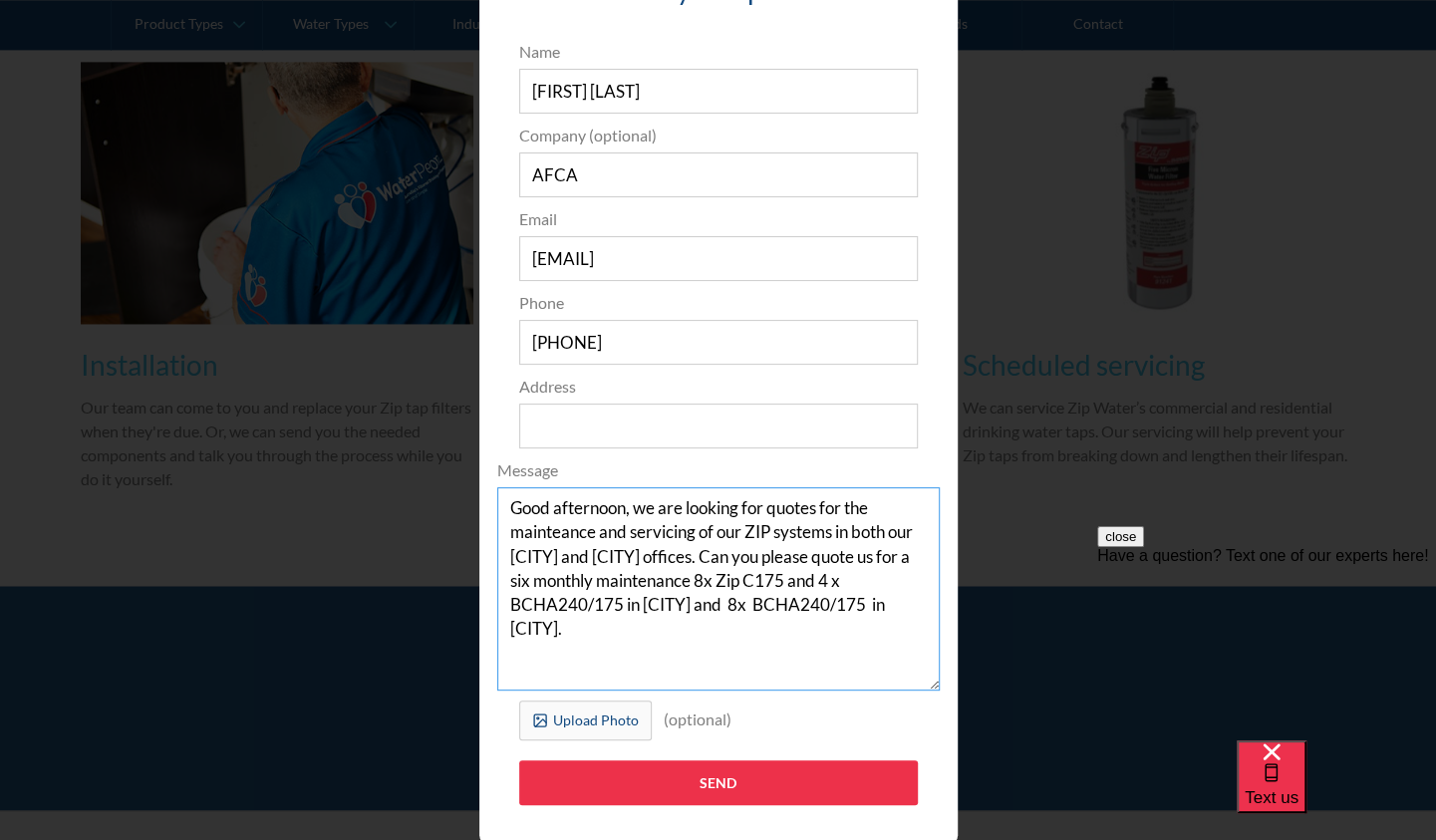 scroll, scrollTop: 32, scrollLeft: 0, axis: vertical 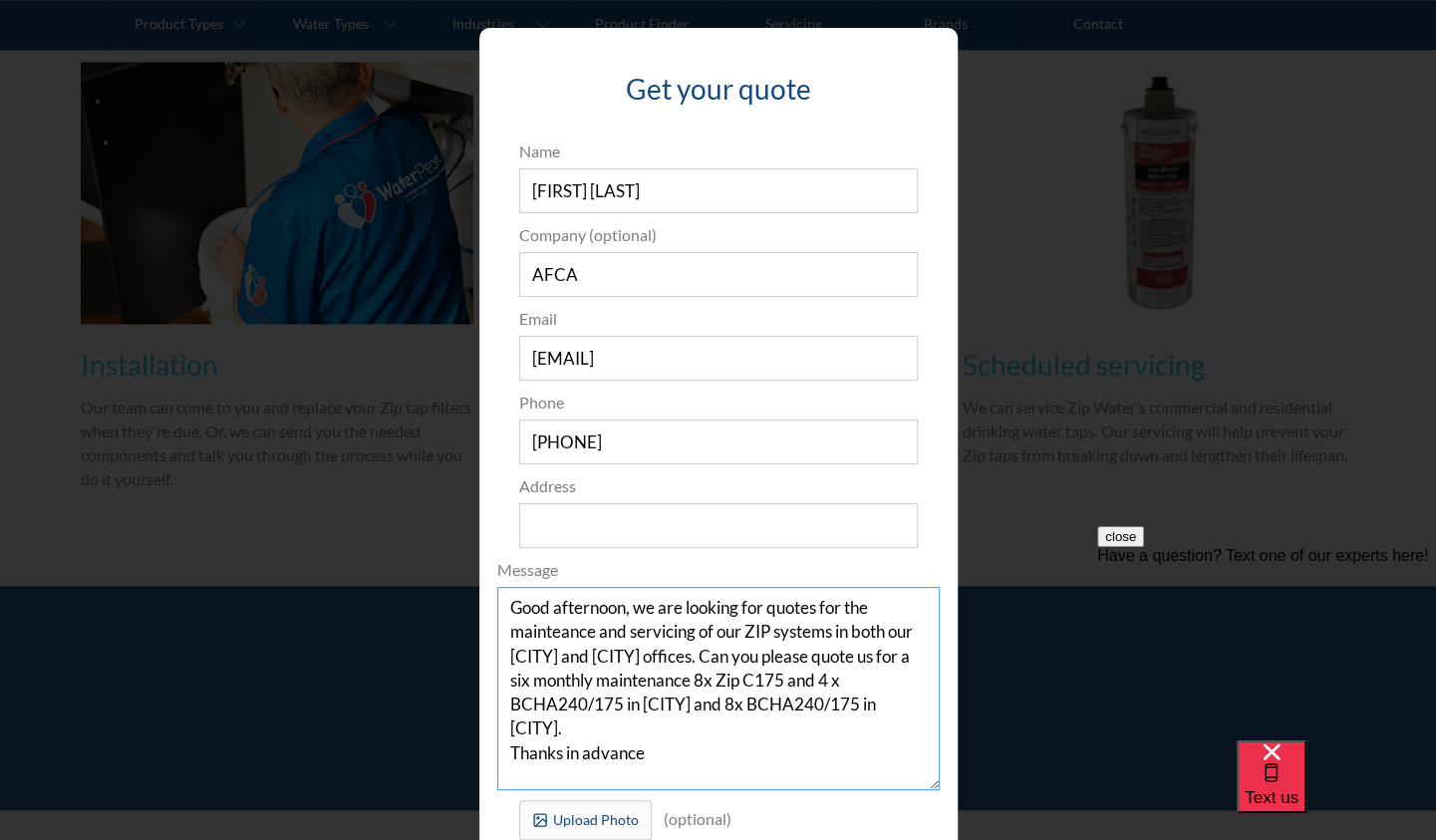 drag, startPoint x: 656, startPoint y: 756, endPoint x: 371, endPoint y: 578, distance: 336.0193 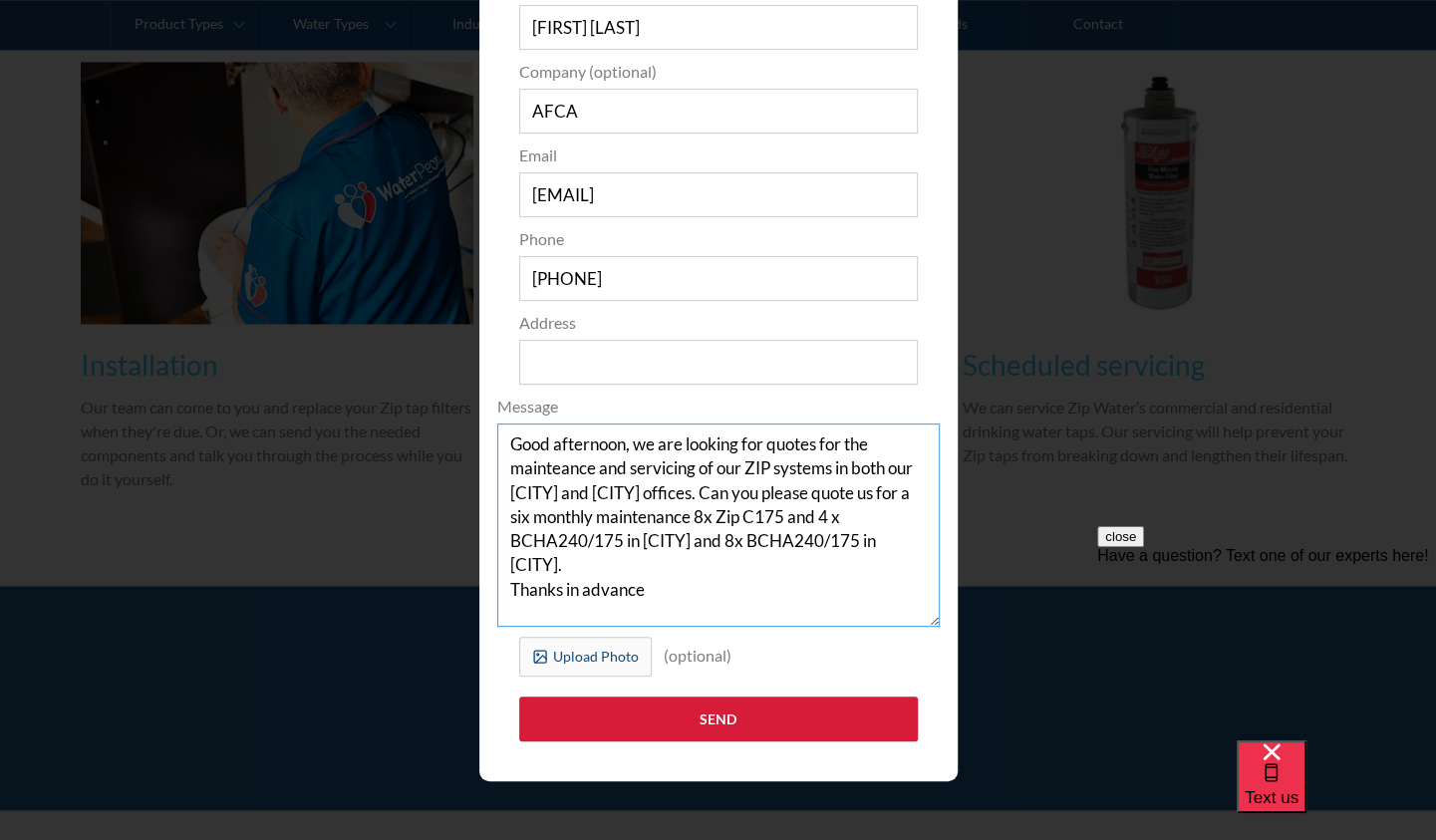 type on "Good afternoon, we are looking for quotes for the mainteance and servicing of our ZIP systems in both our [CITY] and [CITY] offices. Can you please quote us for a six monthly maintenance 8x Zip C175 and 4 x BCHA240/175 in [CITY] and 8x BCHA240/175 in [CITY].
Thanks in advance" 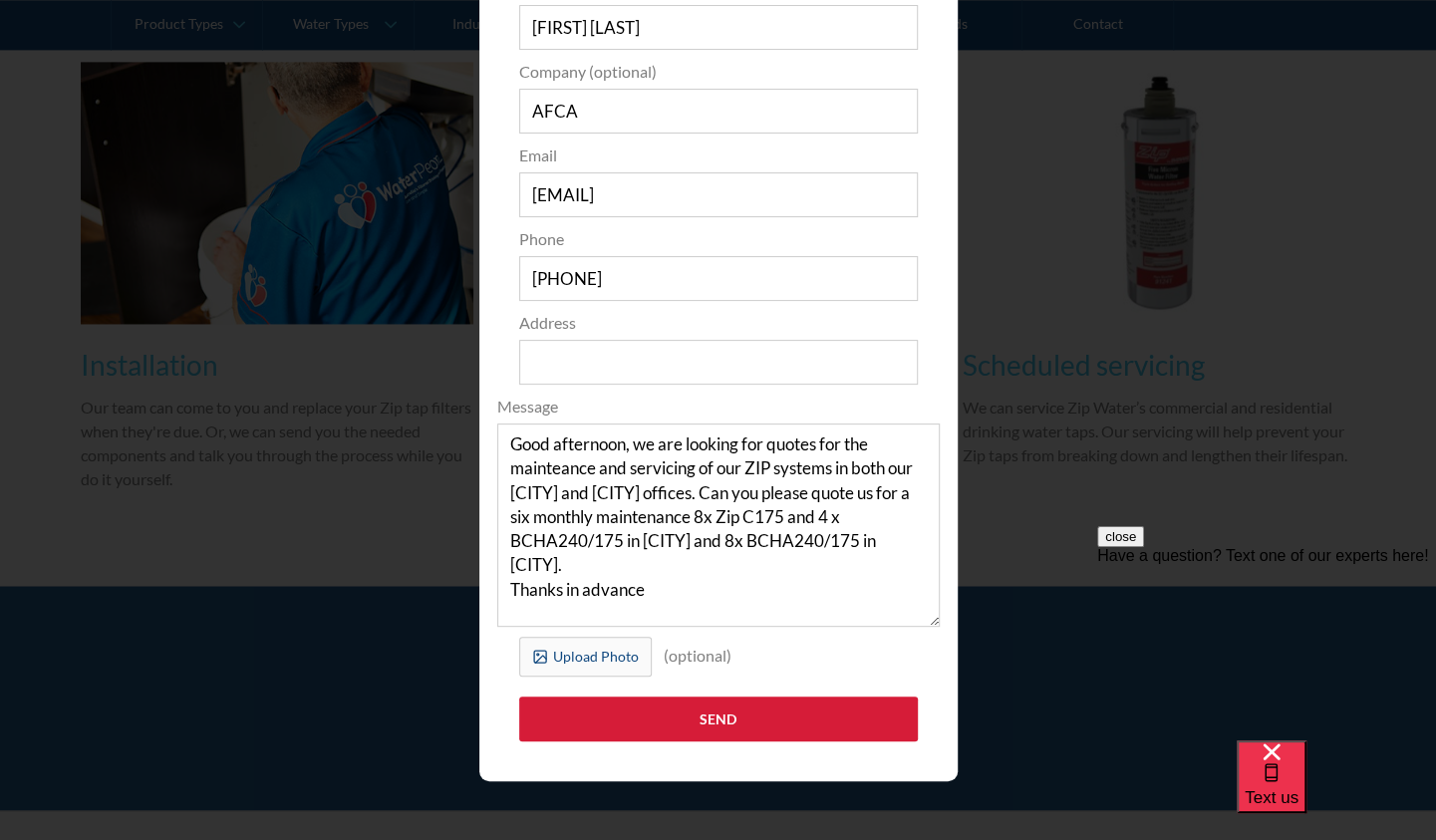 click on "Send" at bounding box center [718, 718] 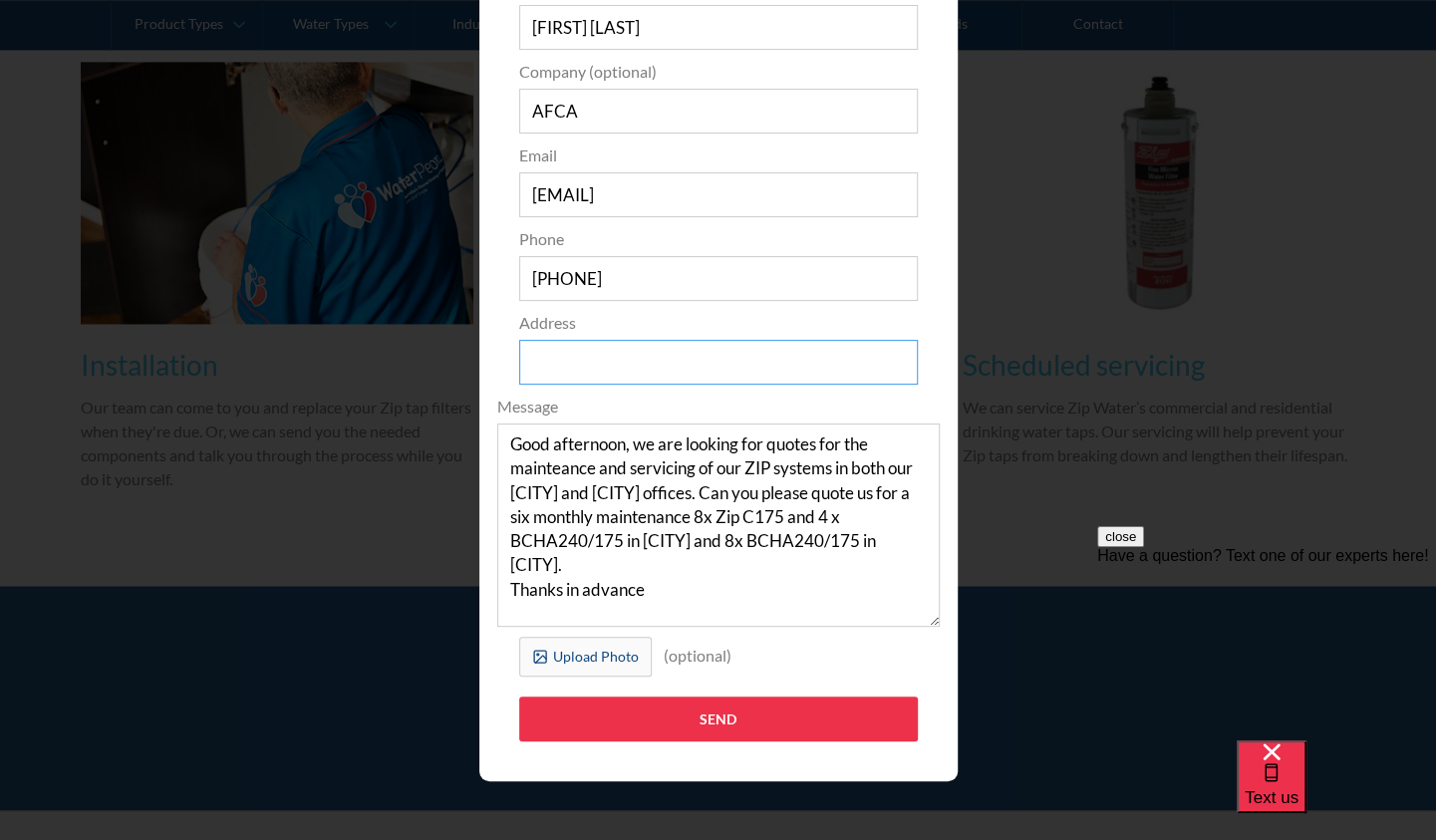 click on "Address" at bounding box center [718, 362] 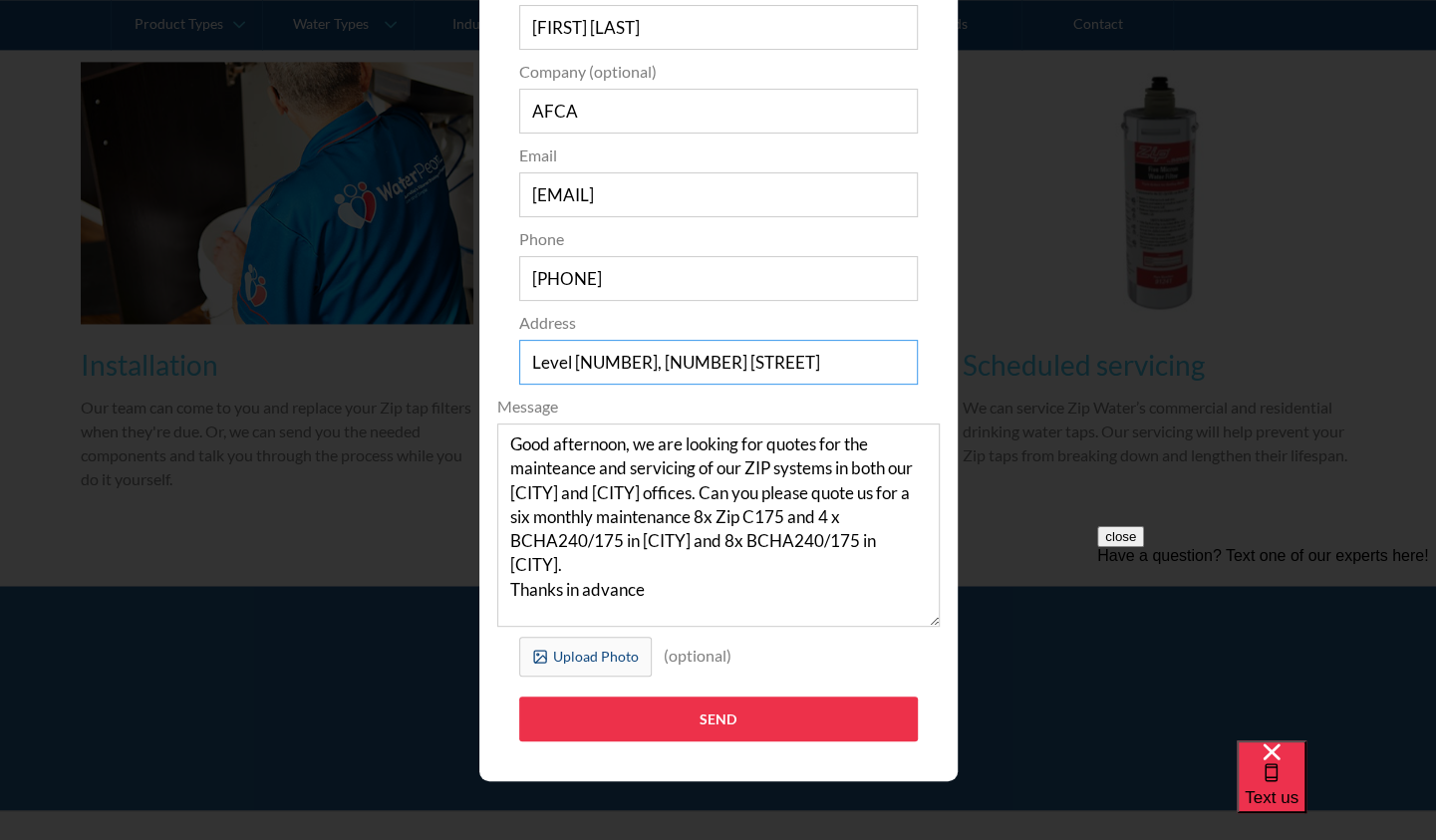 drag, startPoint x: 595, startPoint y: 361, endPoint x: 387, endPoint y: 350, distance: 208.29066 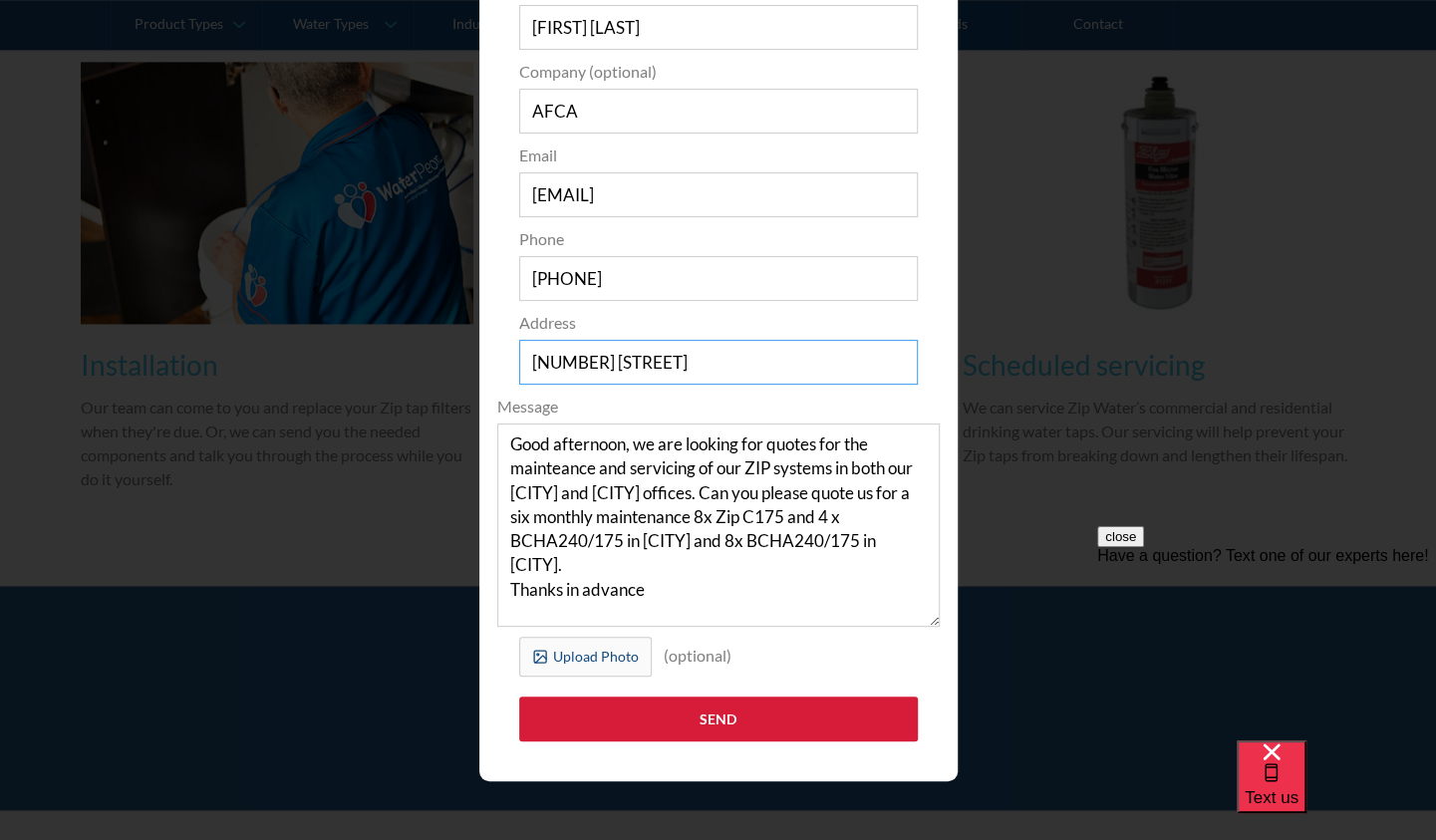 type on "[NUMBER] [STREET]" 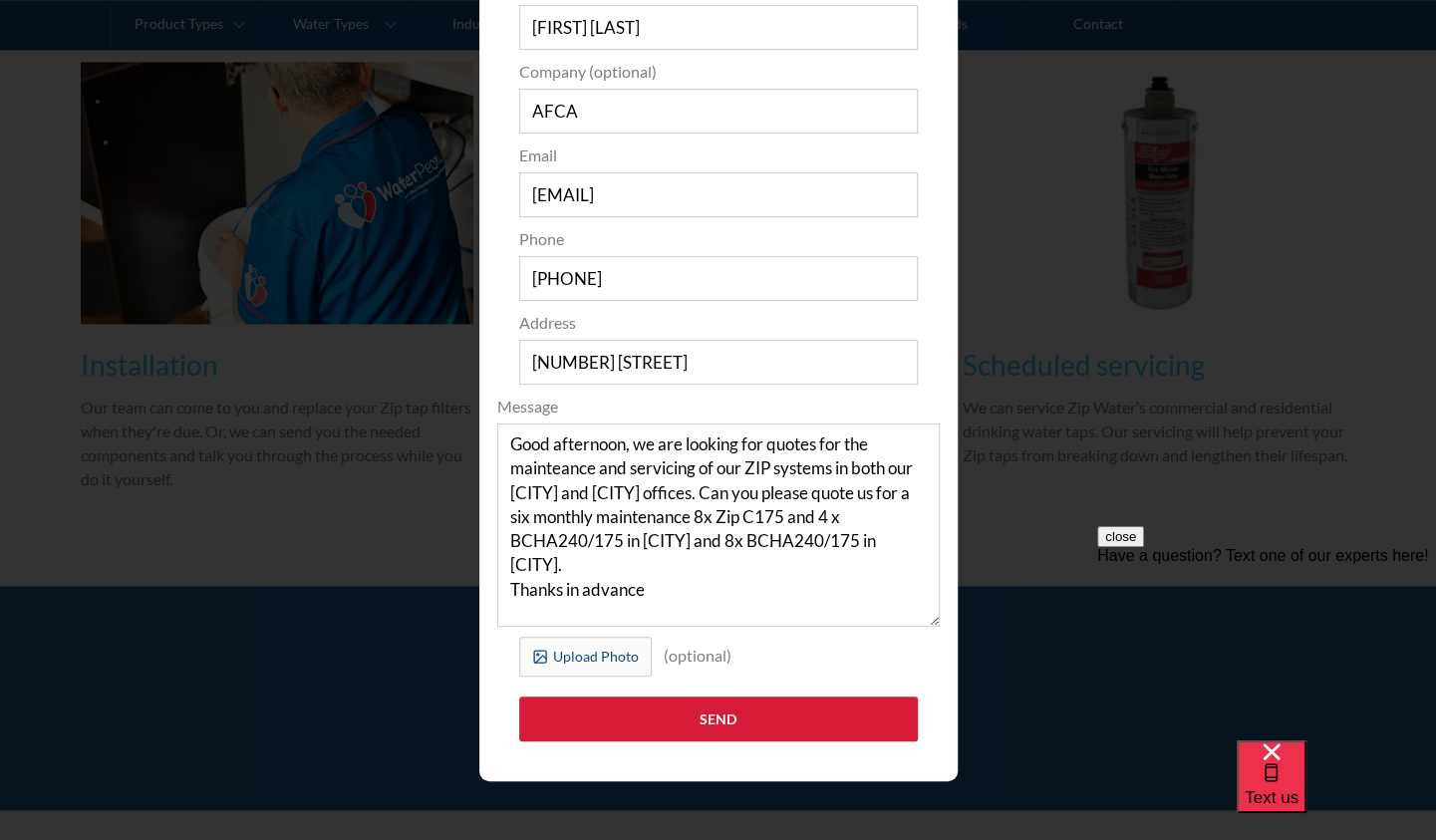 click on "Send" at bounding box center [718, 718] 